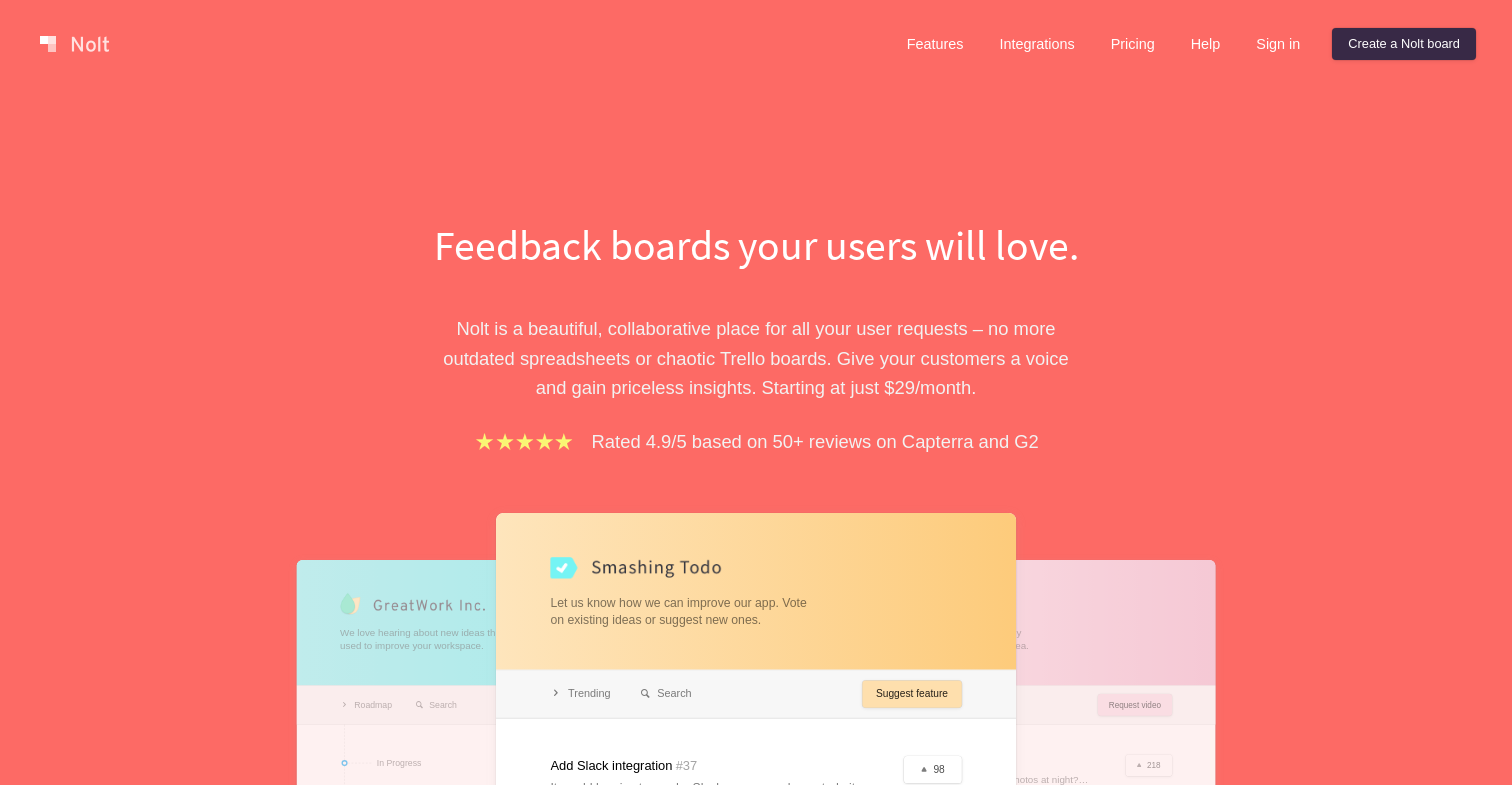 scroll, scrollTop: 563, scrollLeft: 0, axis: vertical 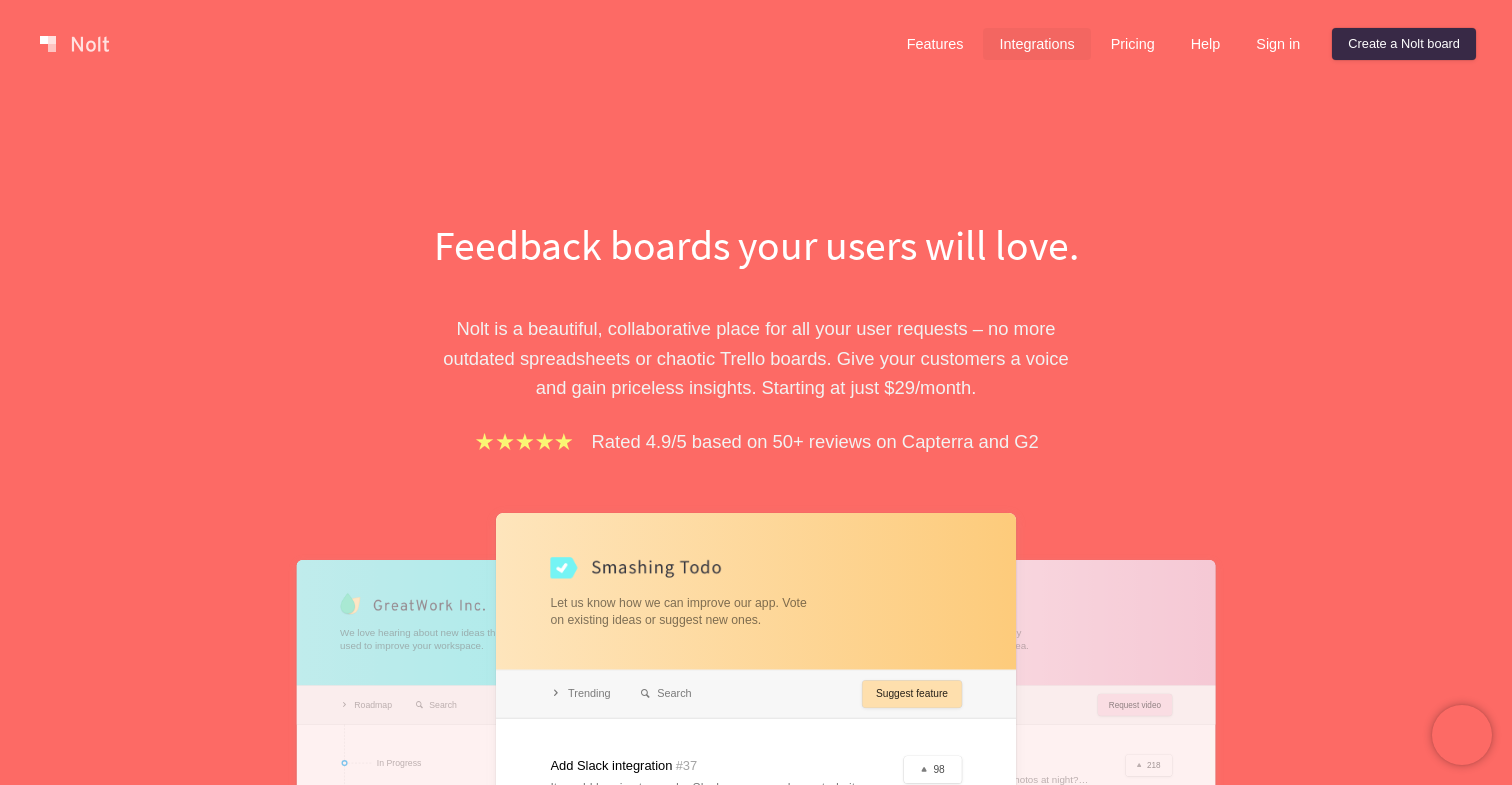 click on "Integrations" at bounding box center (1036, 44) 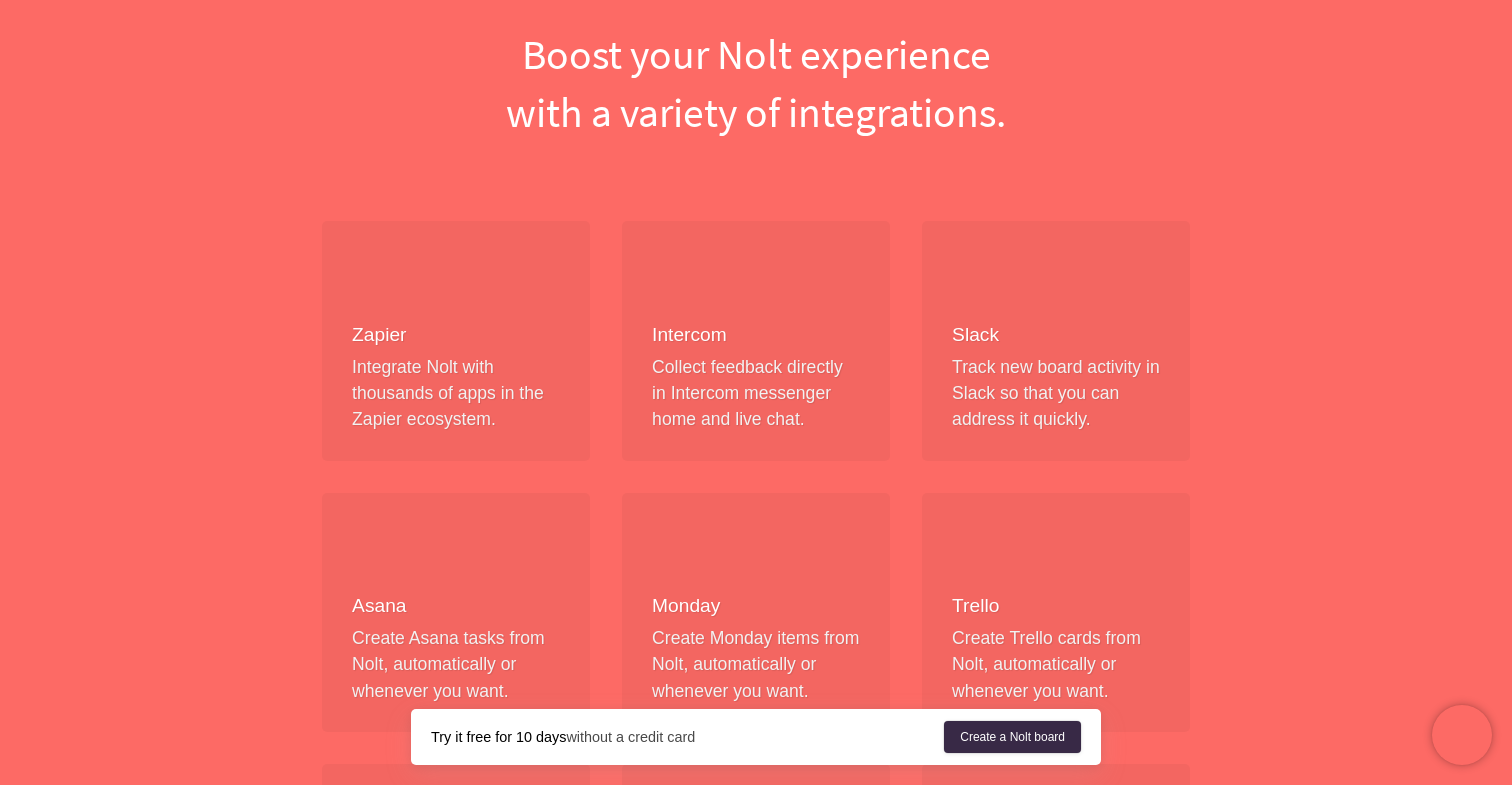 scroll, scrollTop: 0, scrollLeft: 0, axis: both 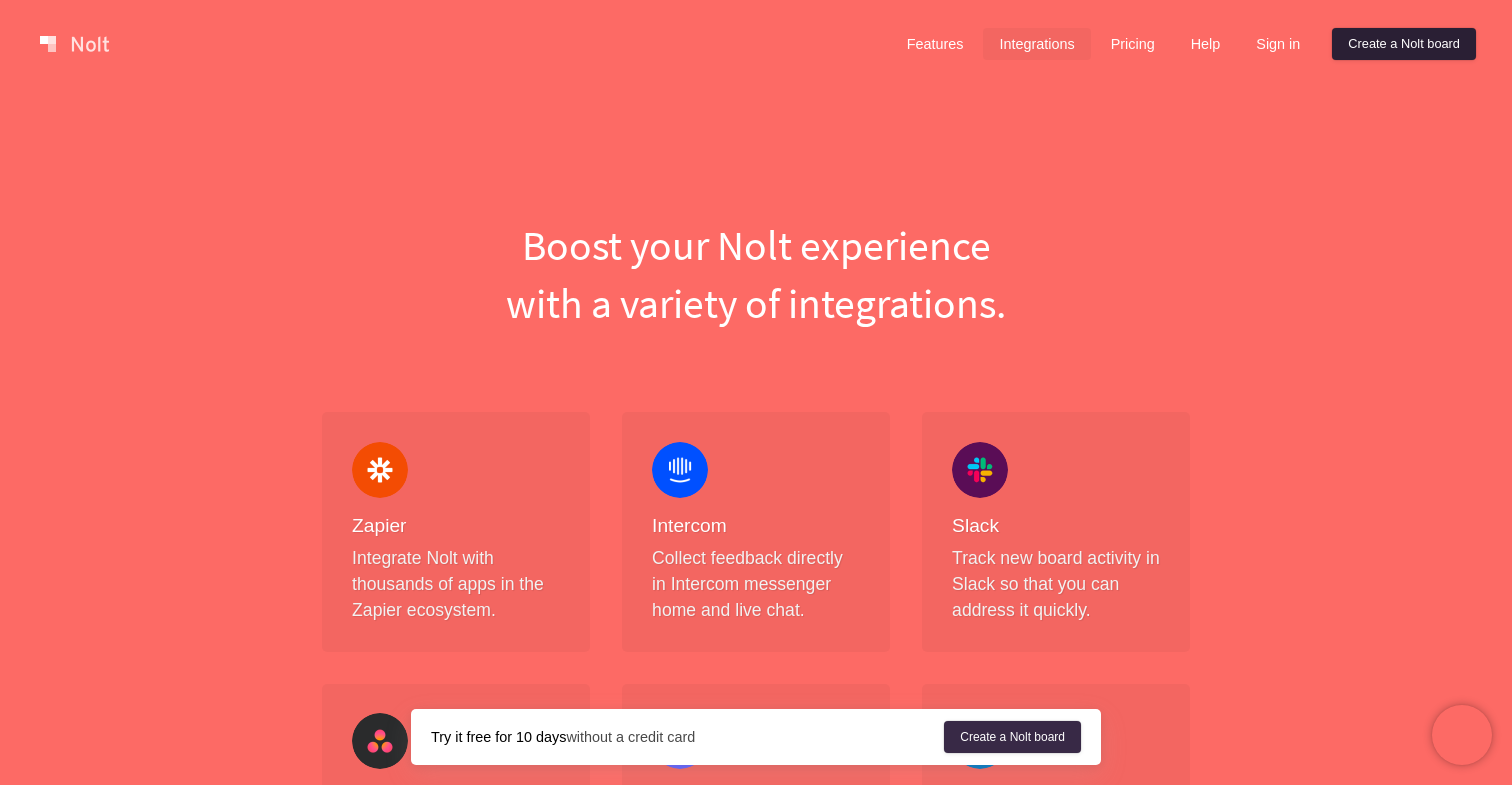 click on "Create a Nolt board" at bounding box center (1404, 44) 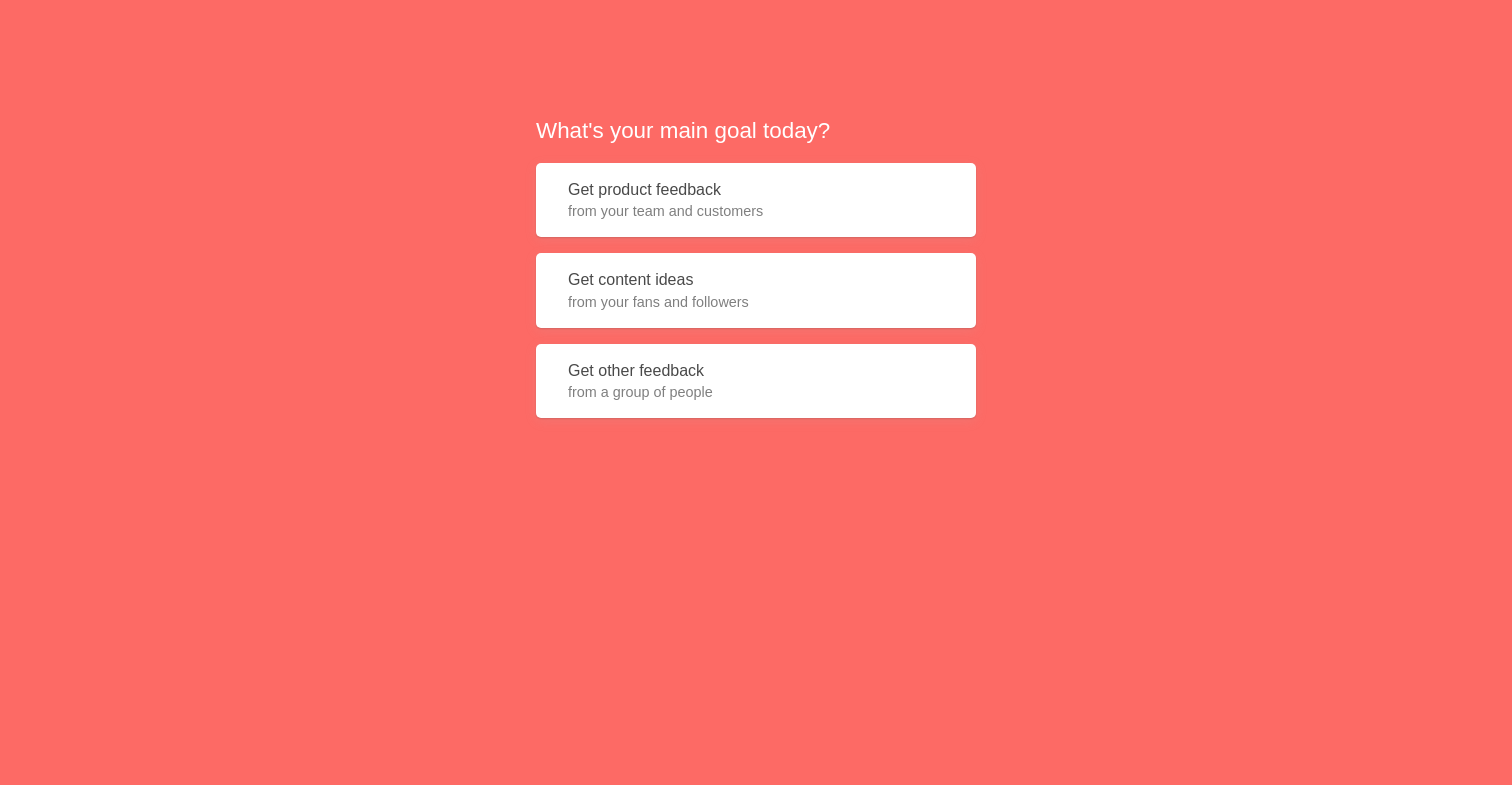 click on "from your team and customers" at bounding box center (756, 211) 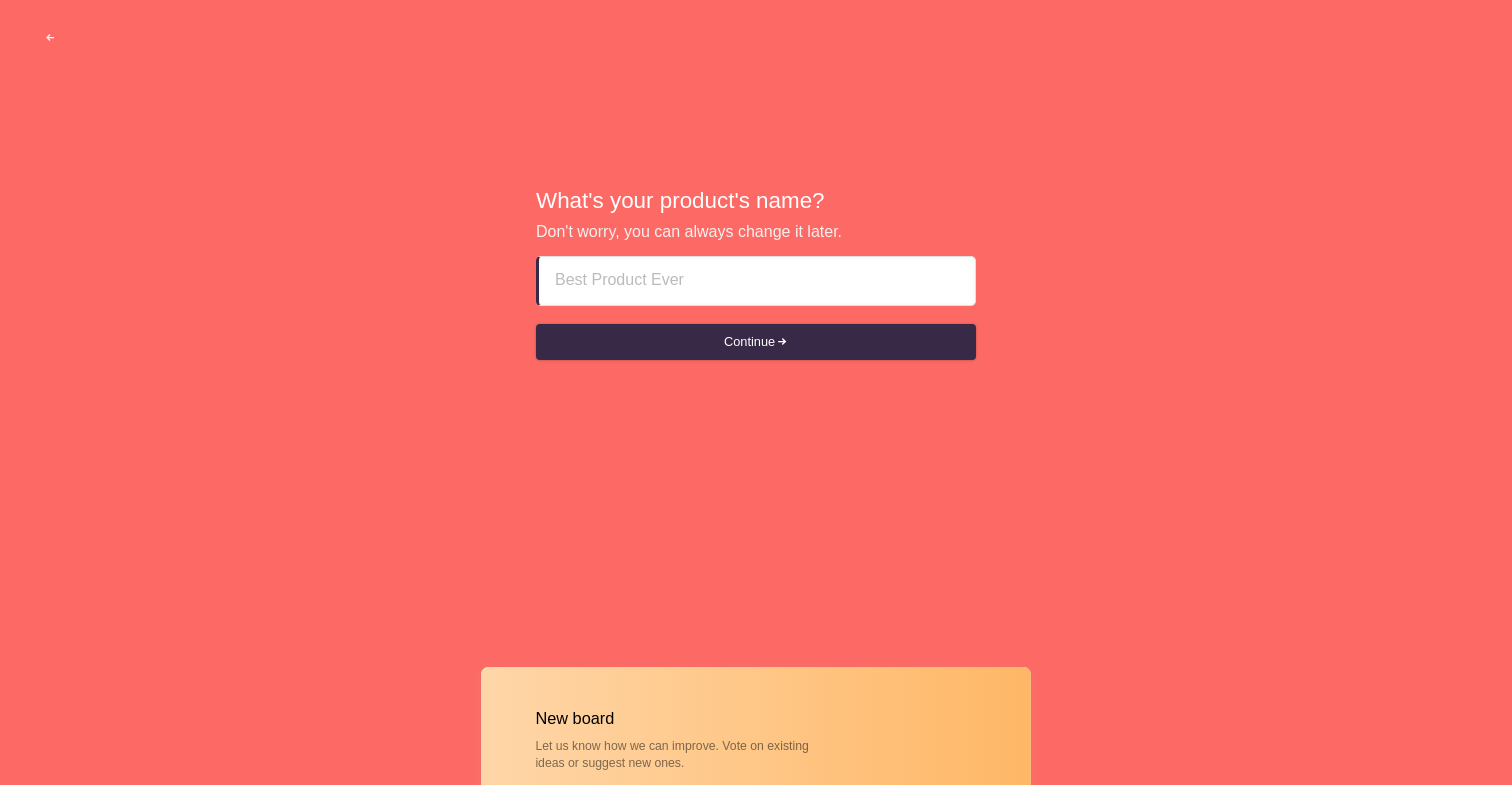 click at bounding box center (757, 281) 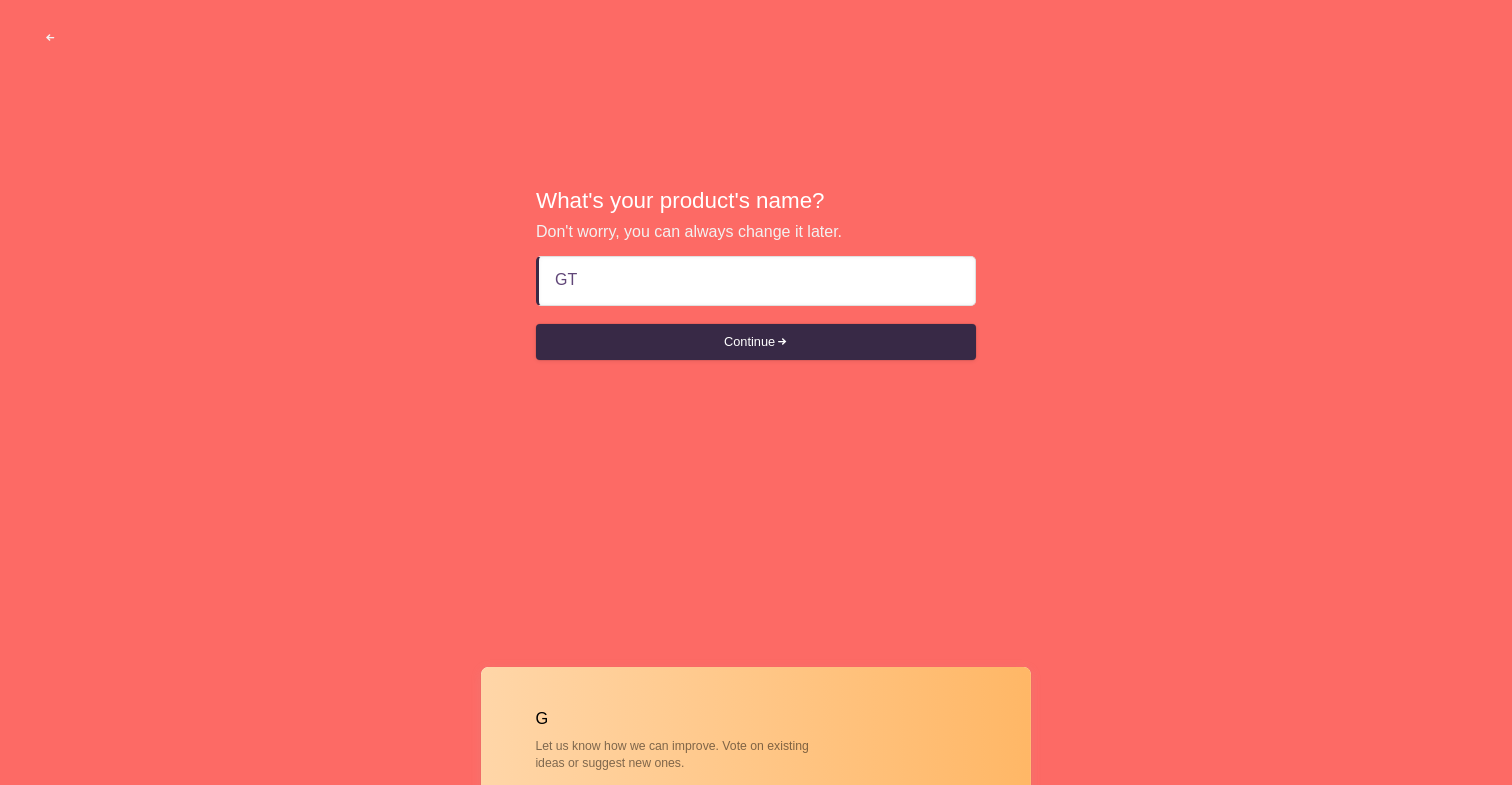 type on "GTS" 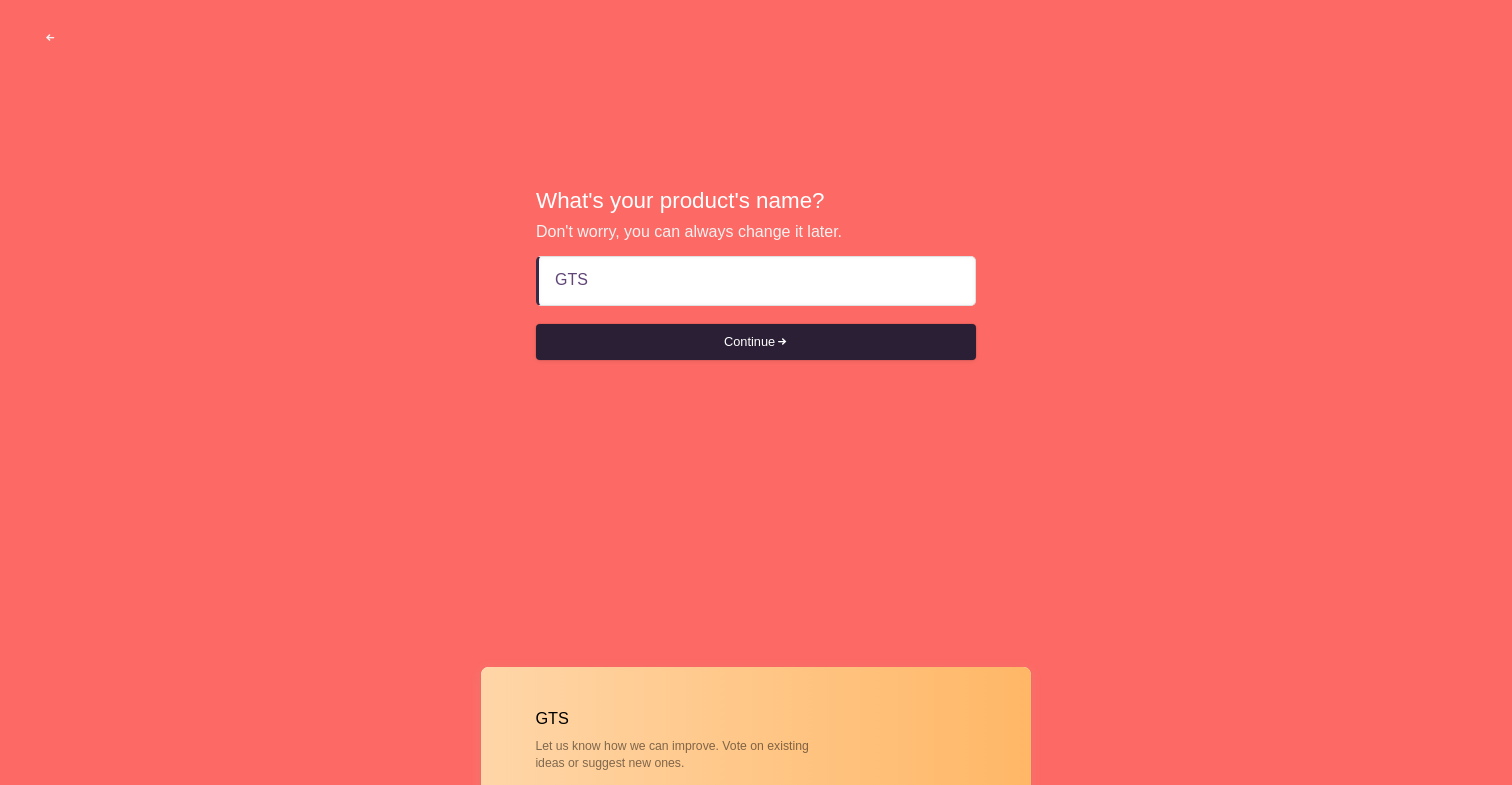 click on "Continue" at bounding box center [756, 342] 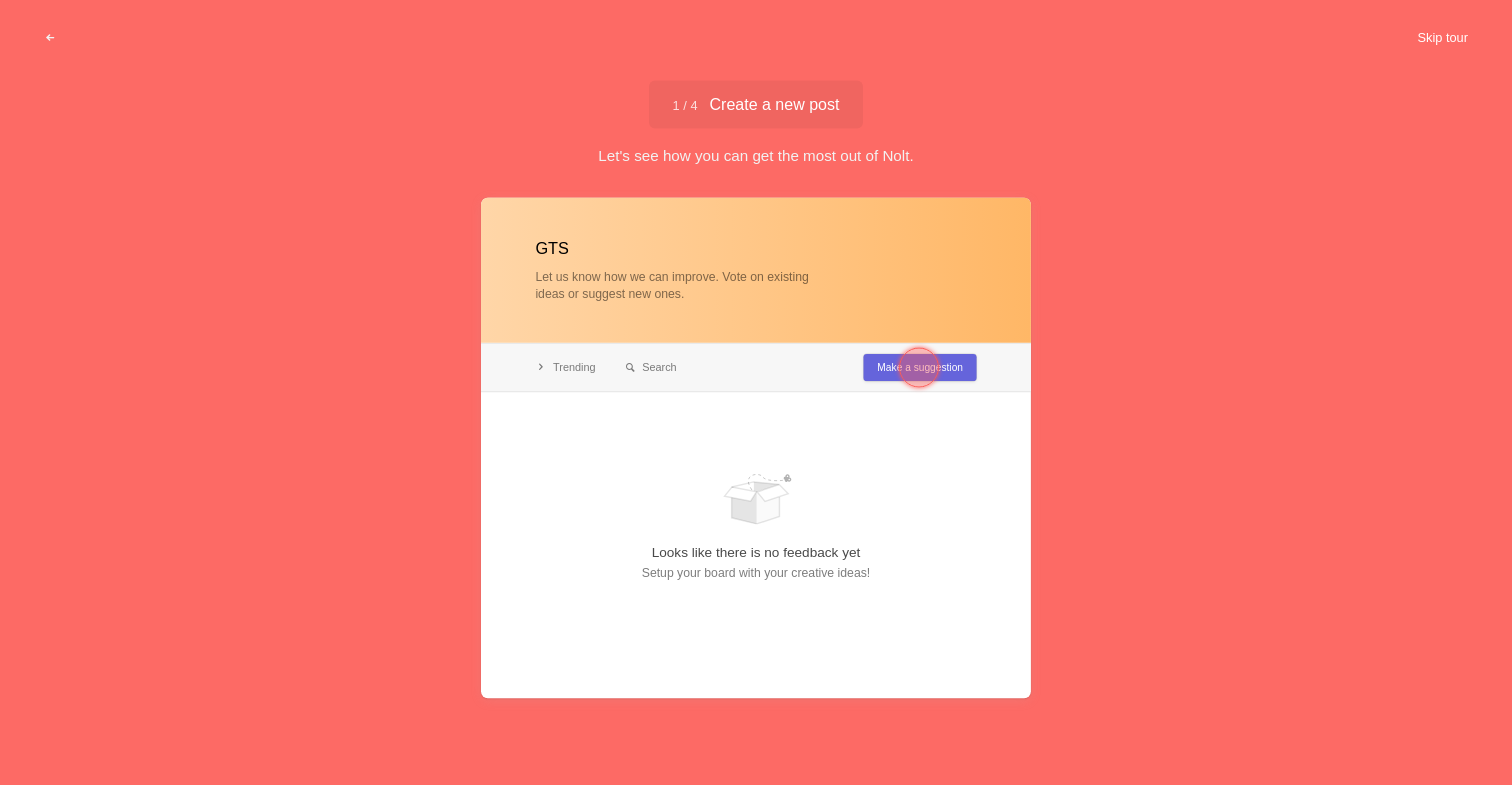 click on "Skip tour" at bounding box center (1442, 38) 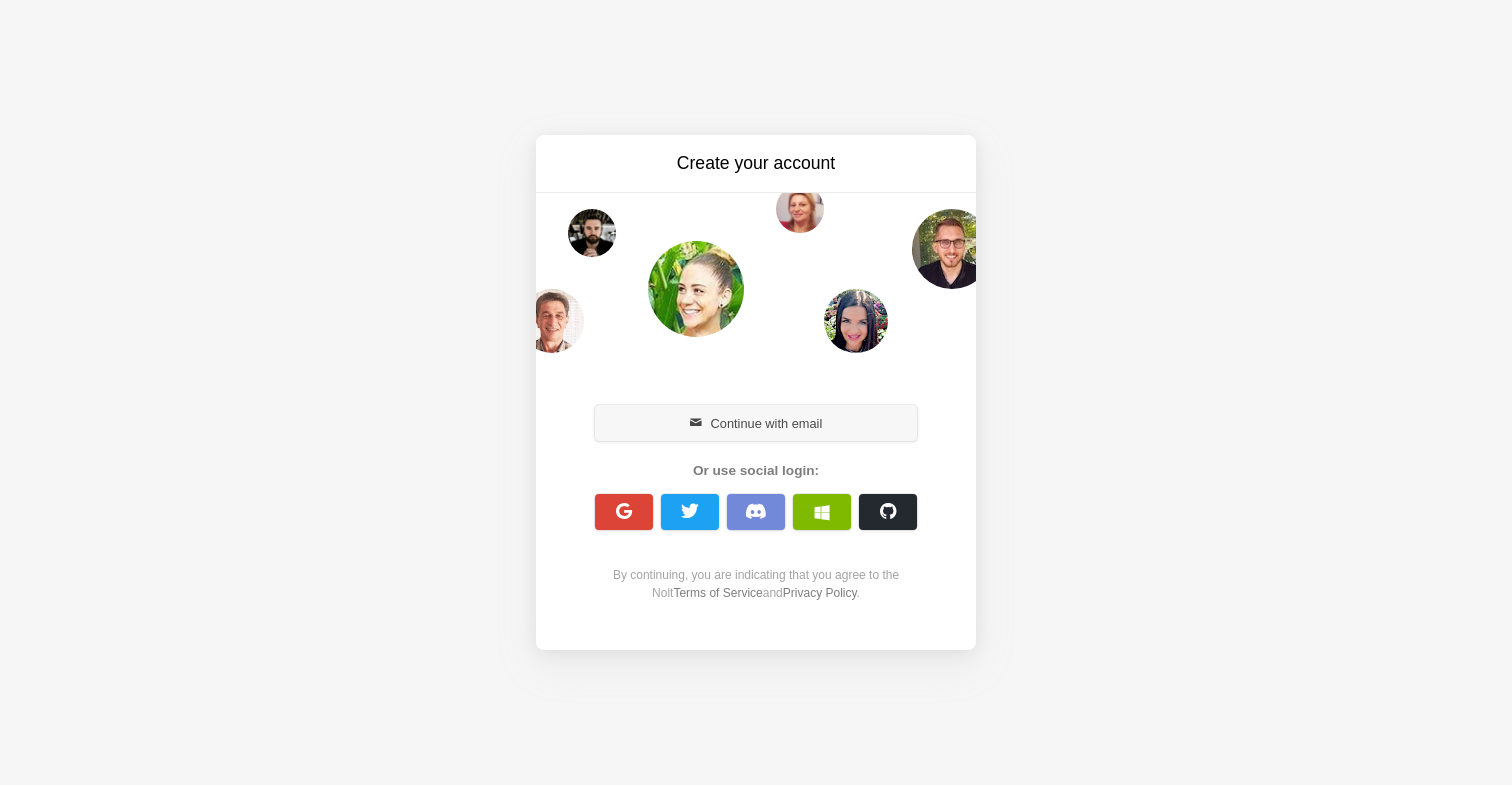 click on "Continue with email" at bounding box center [756, 423] 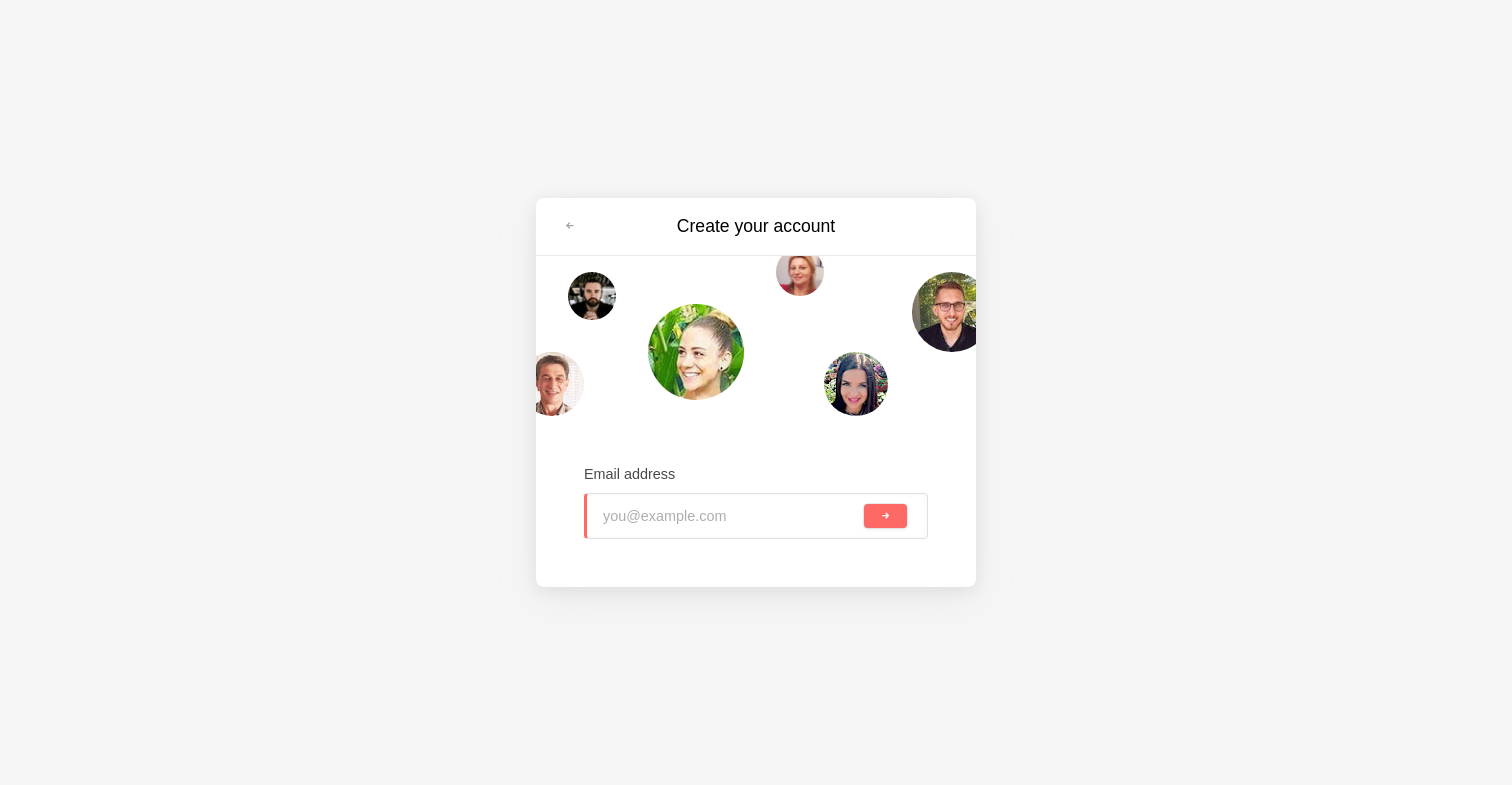 click at bounding box center [731, 516] 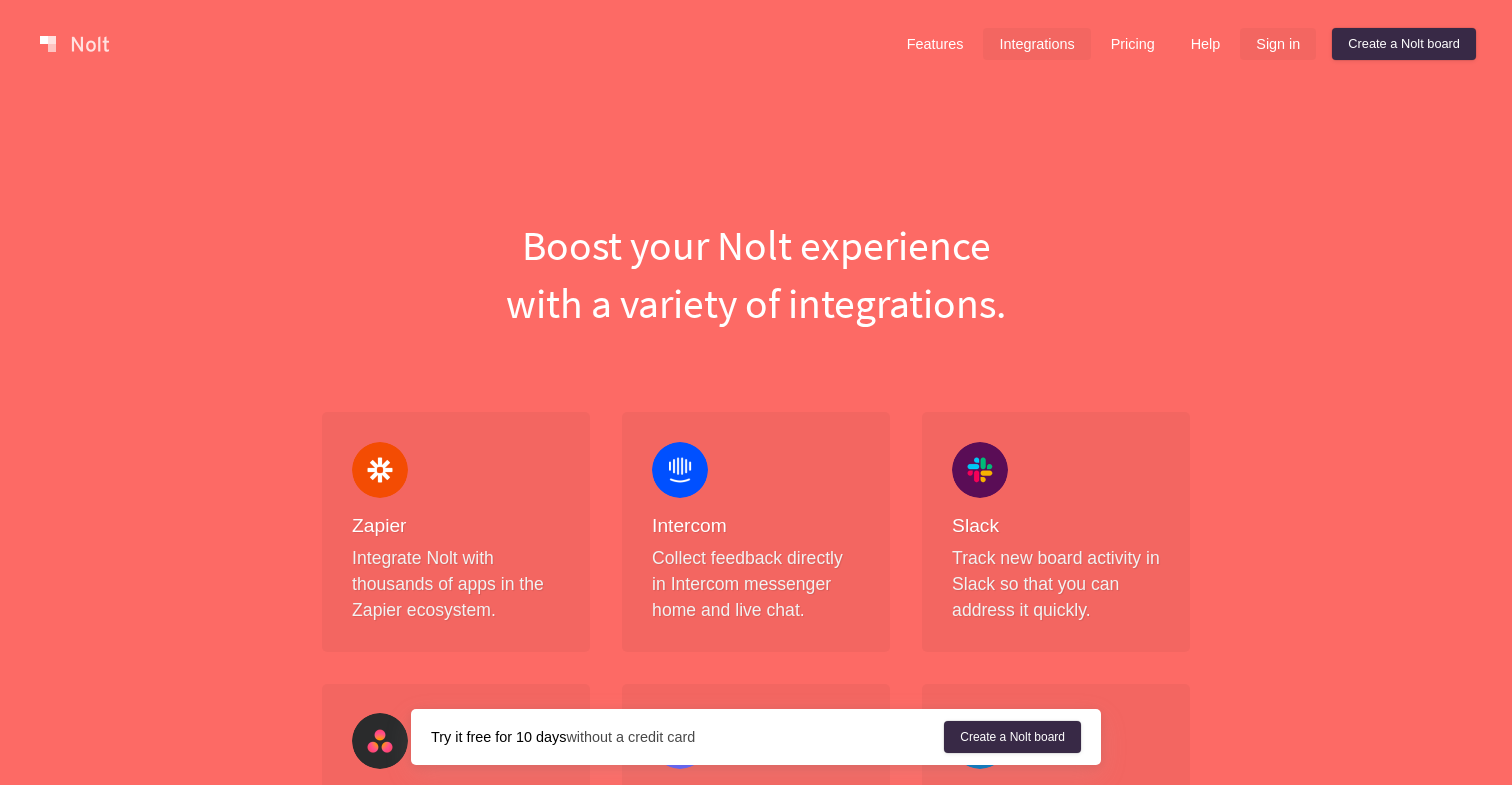 click on "Sign in" at bounding box center [1278, 44] 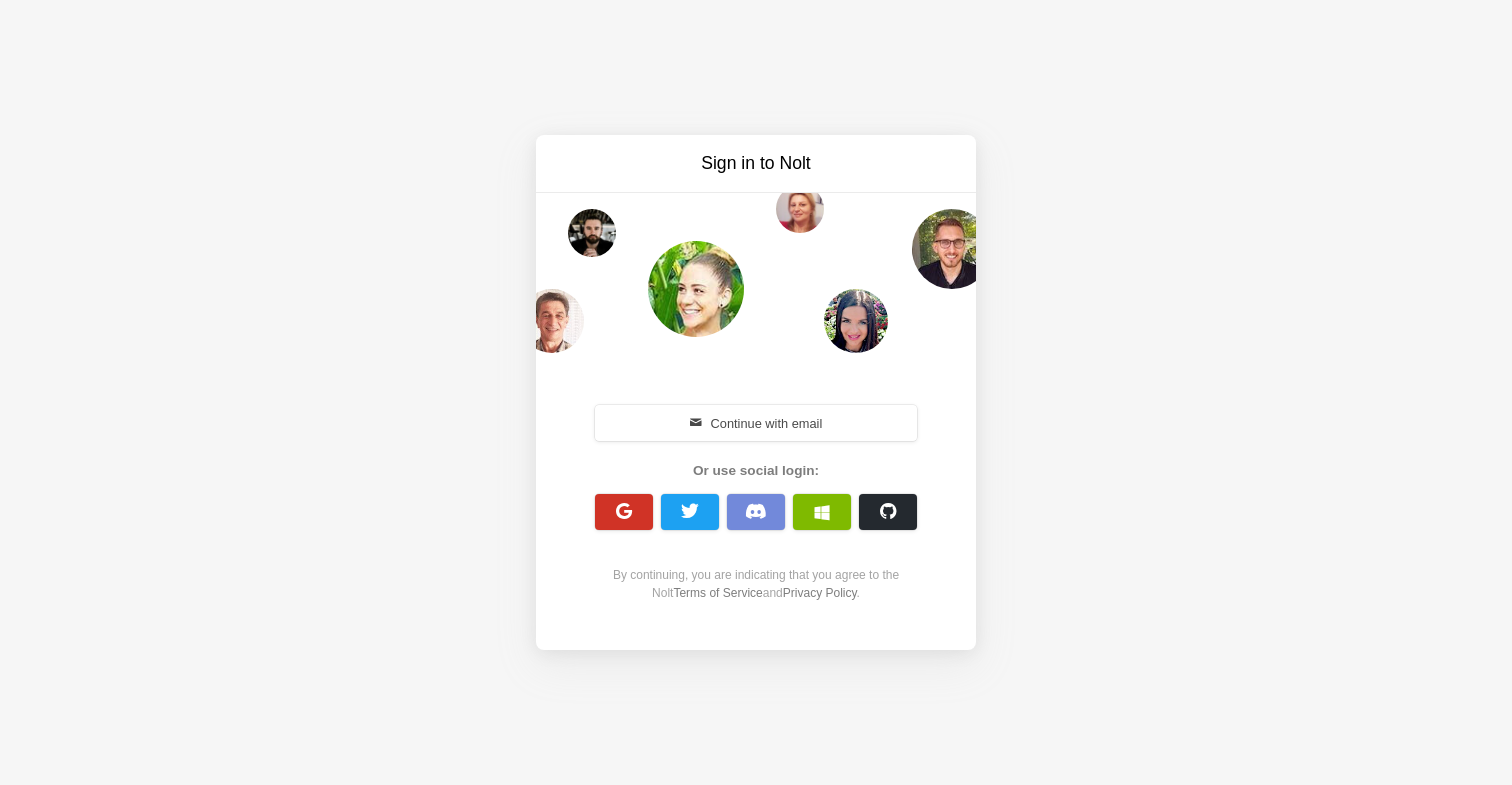 click at bounding box center [624, 511] 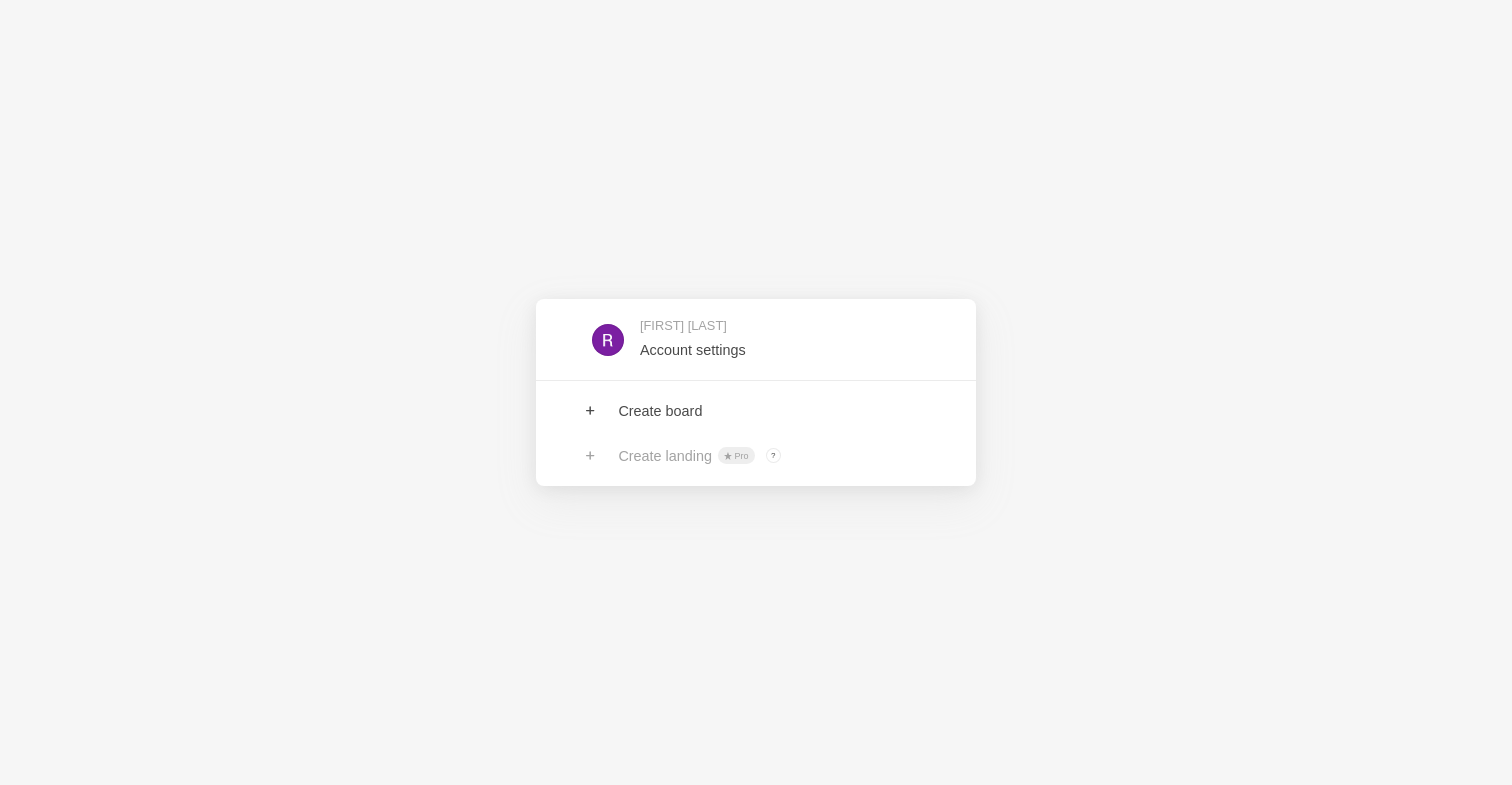 scroll, scrollTop: 0, scrollLeft: 0, axis: both 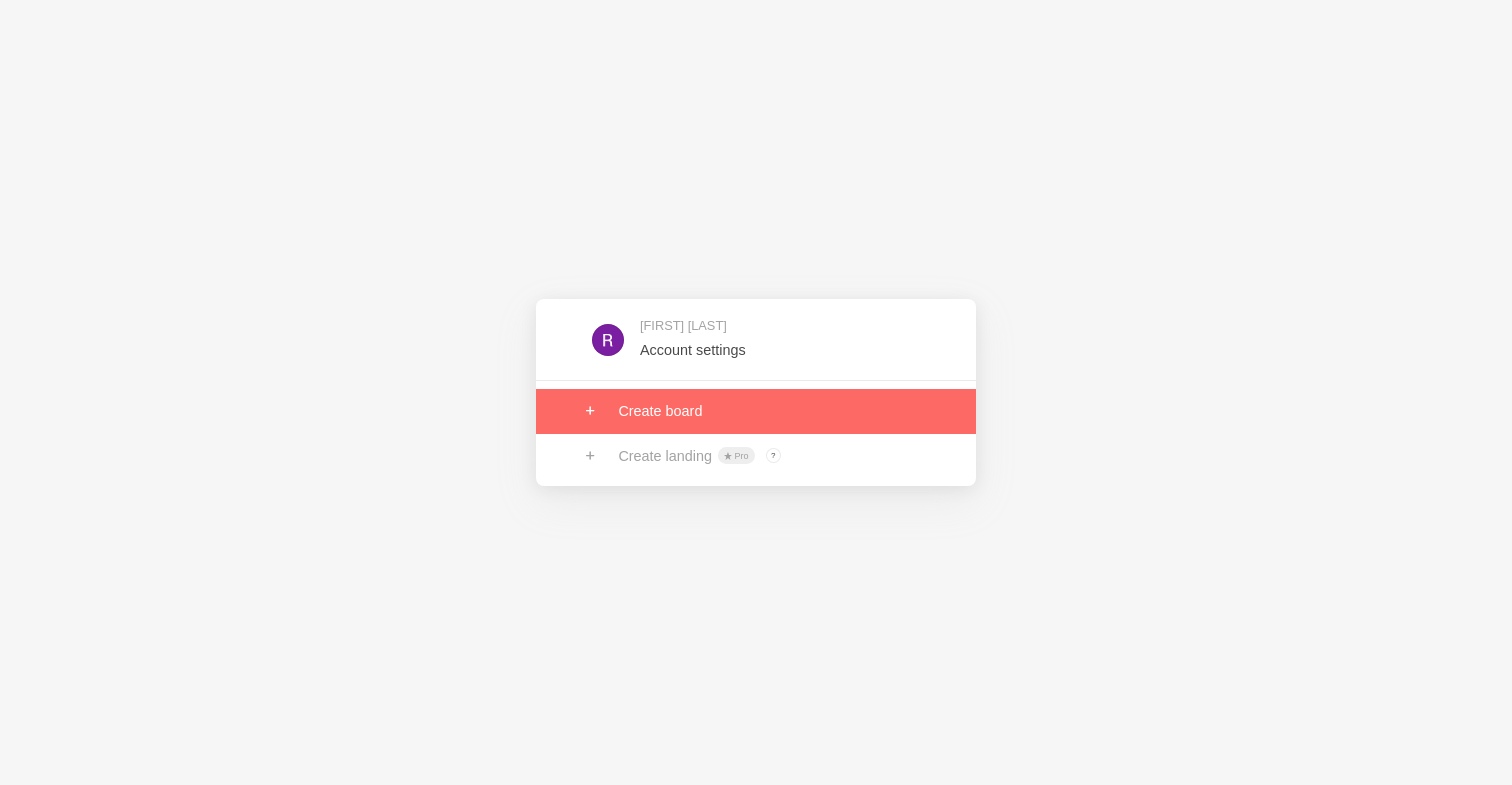 click at bounding box center (756, 411) 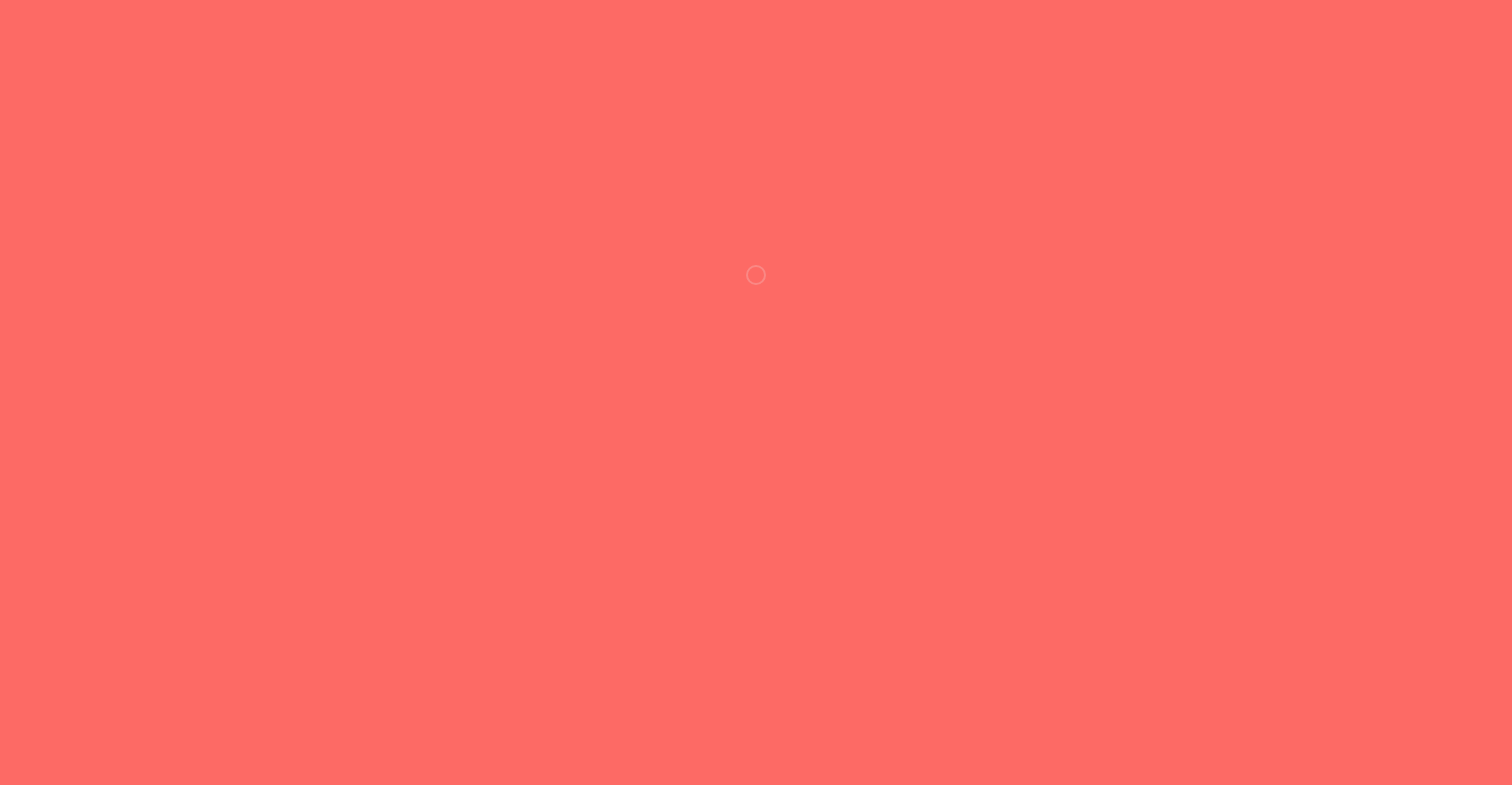scroll, scrollTop: 0, scrollLeft: 0, axis: both 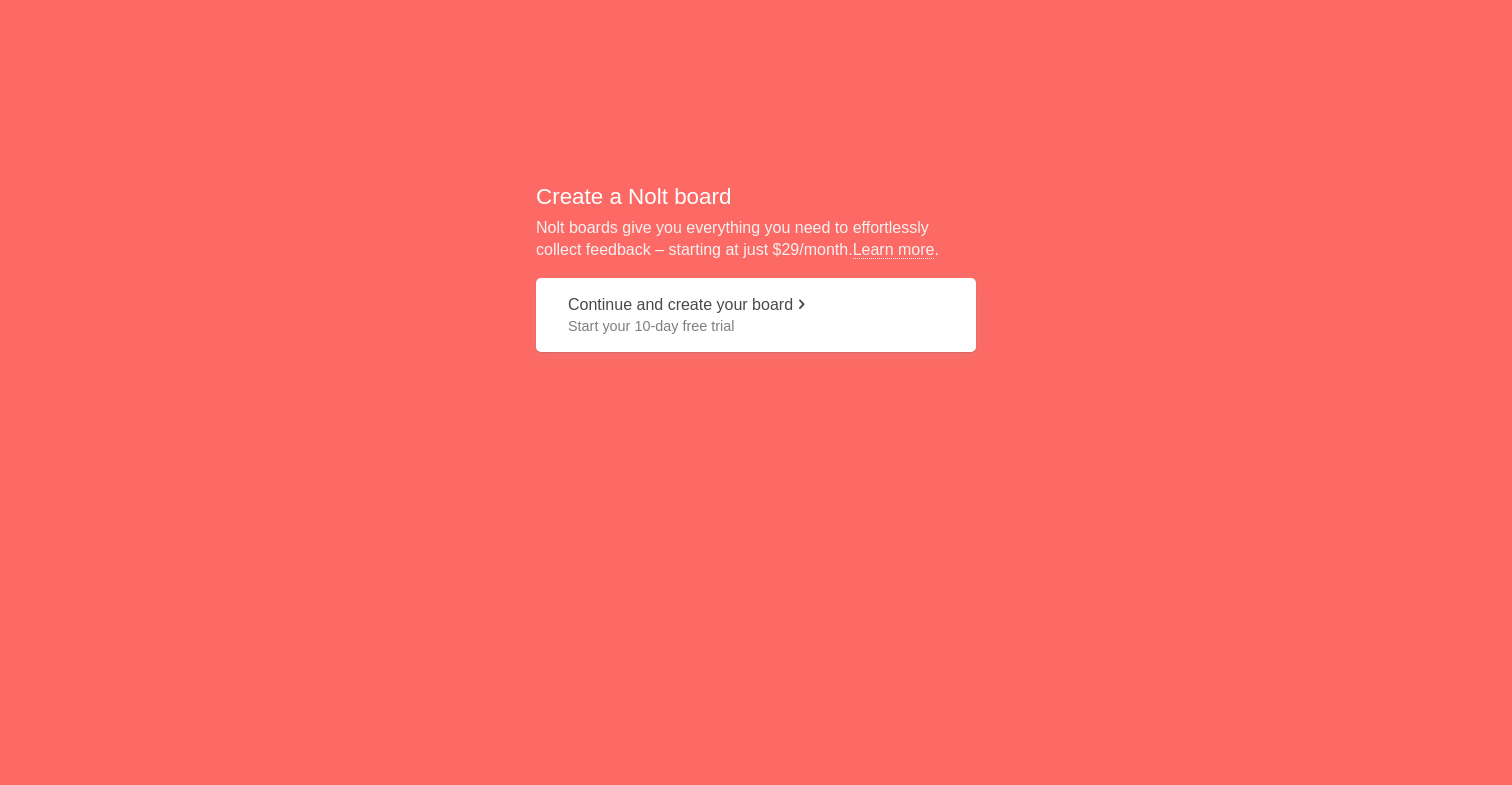 click on "Start your 10-day free trial" at bounding box center [756, 326] 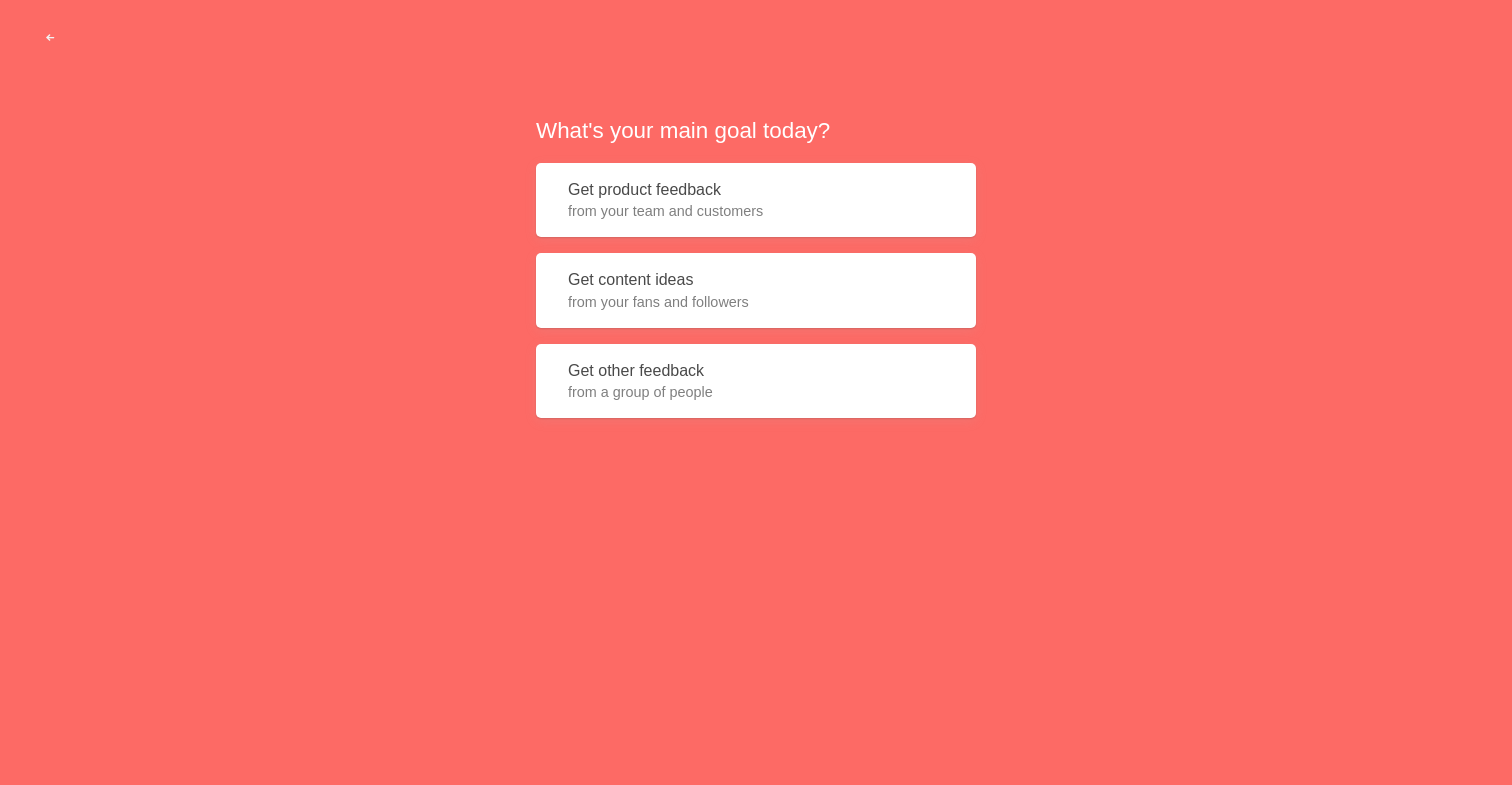 click on "from your fans and followers" at bounding box center (756, 302) 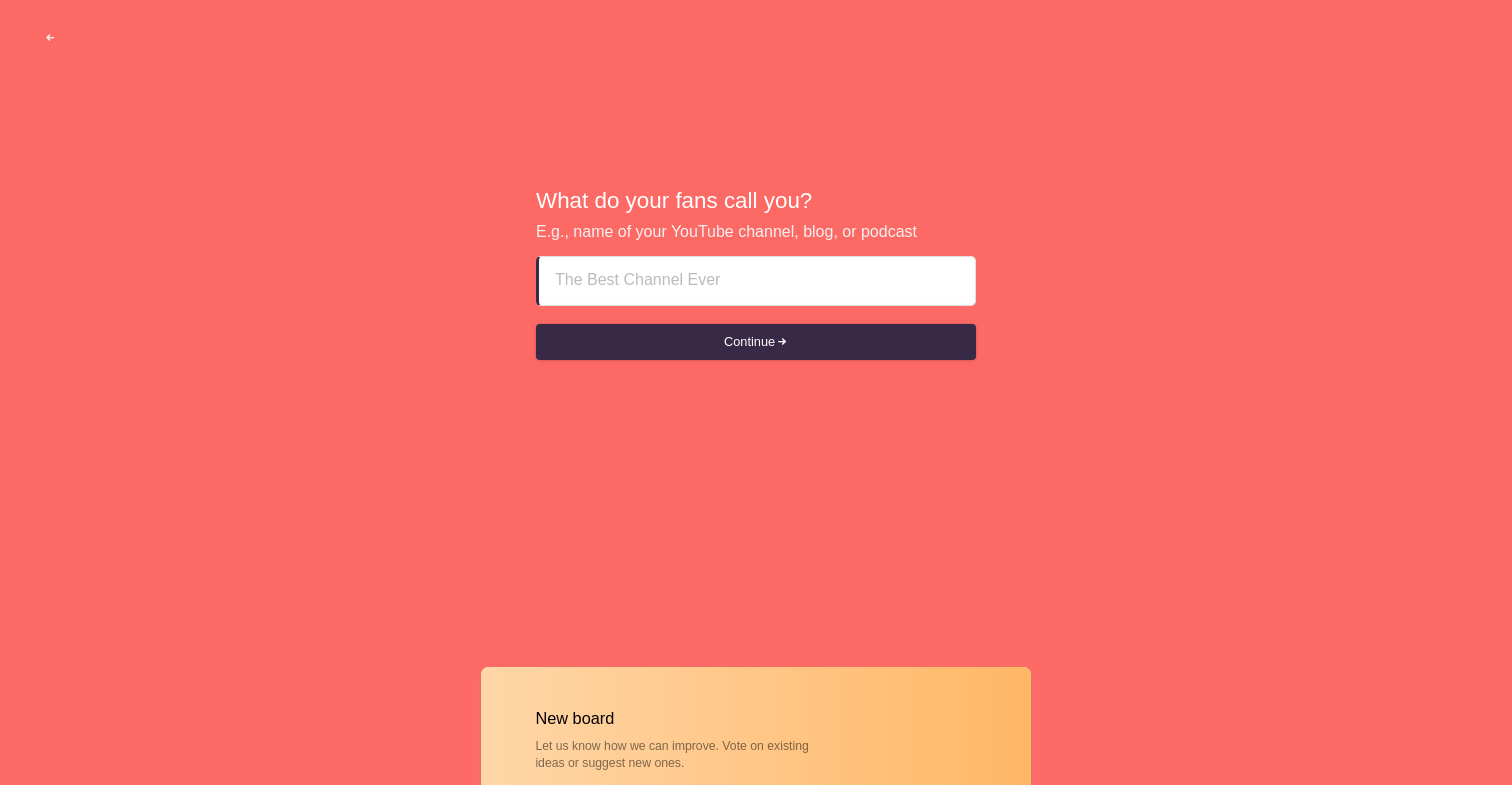 click at bounding box center [757, 281] 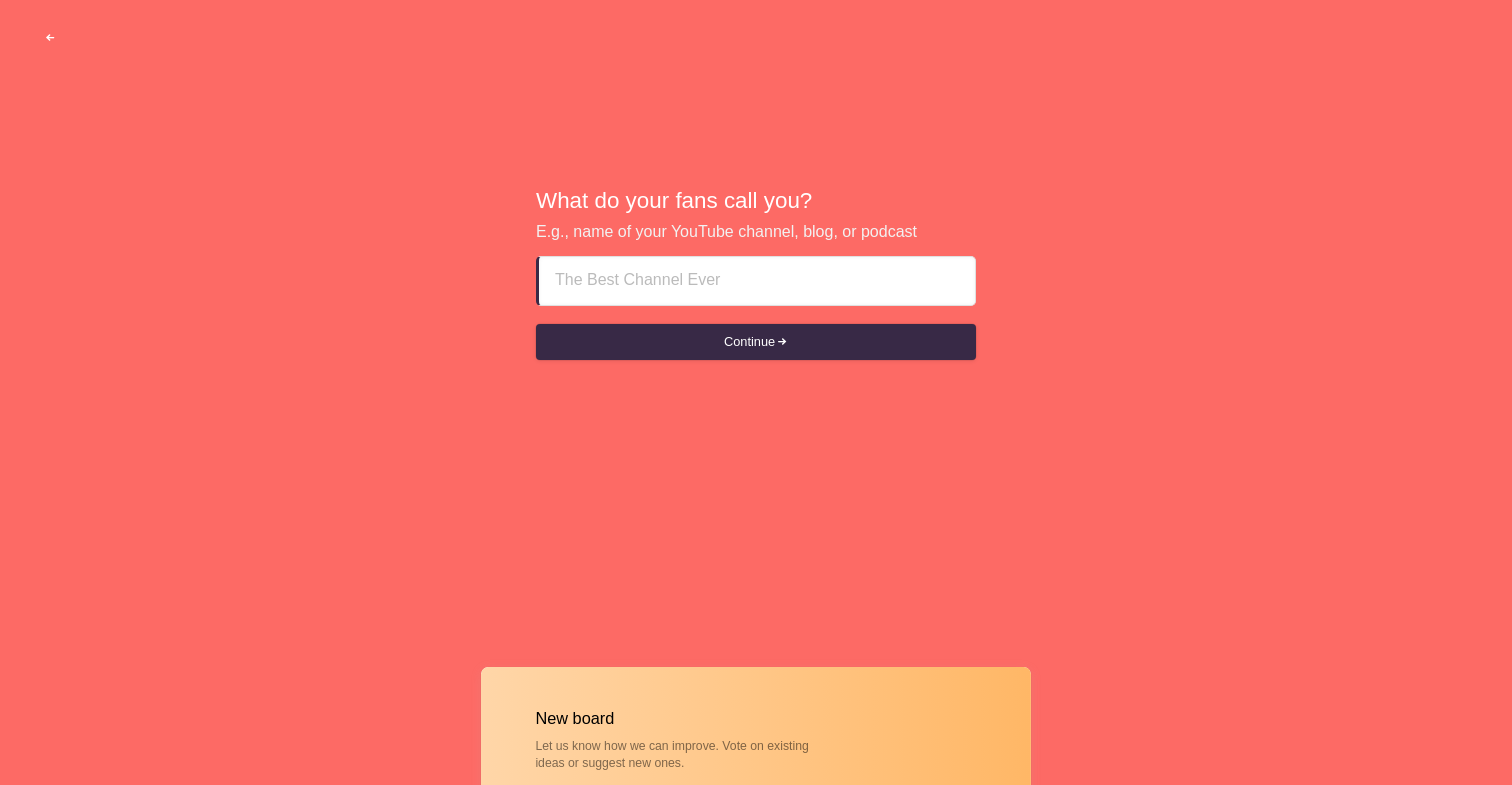 click at bounding box center [50, 38] 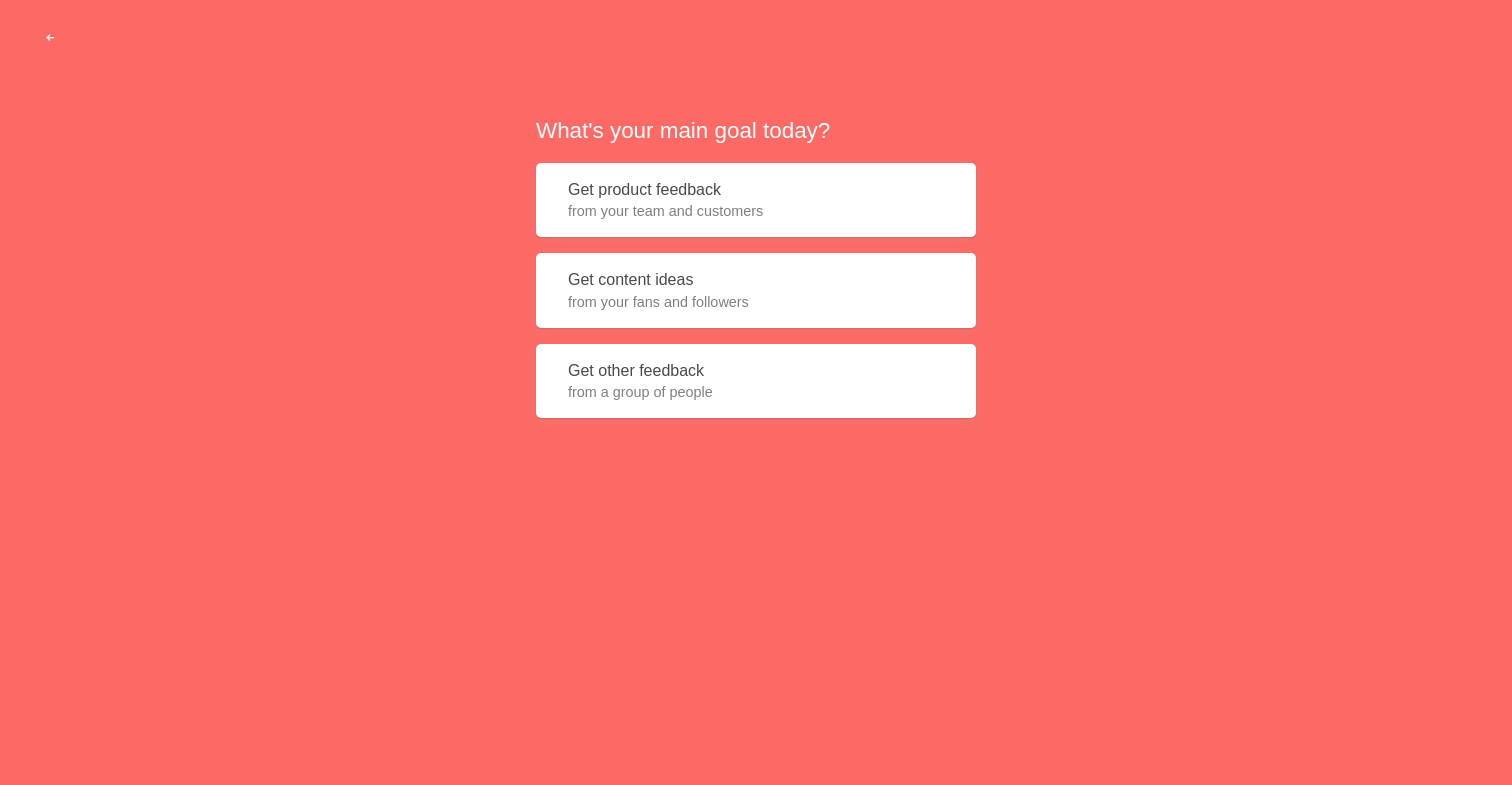 click on "from a group of people" at bounding box center (756, 392) 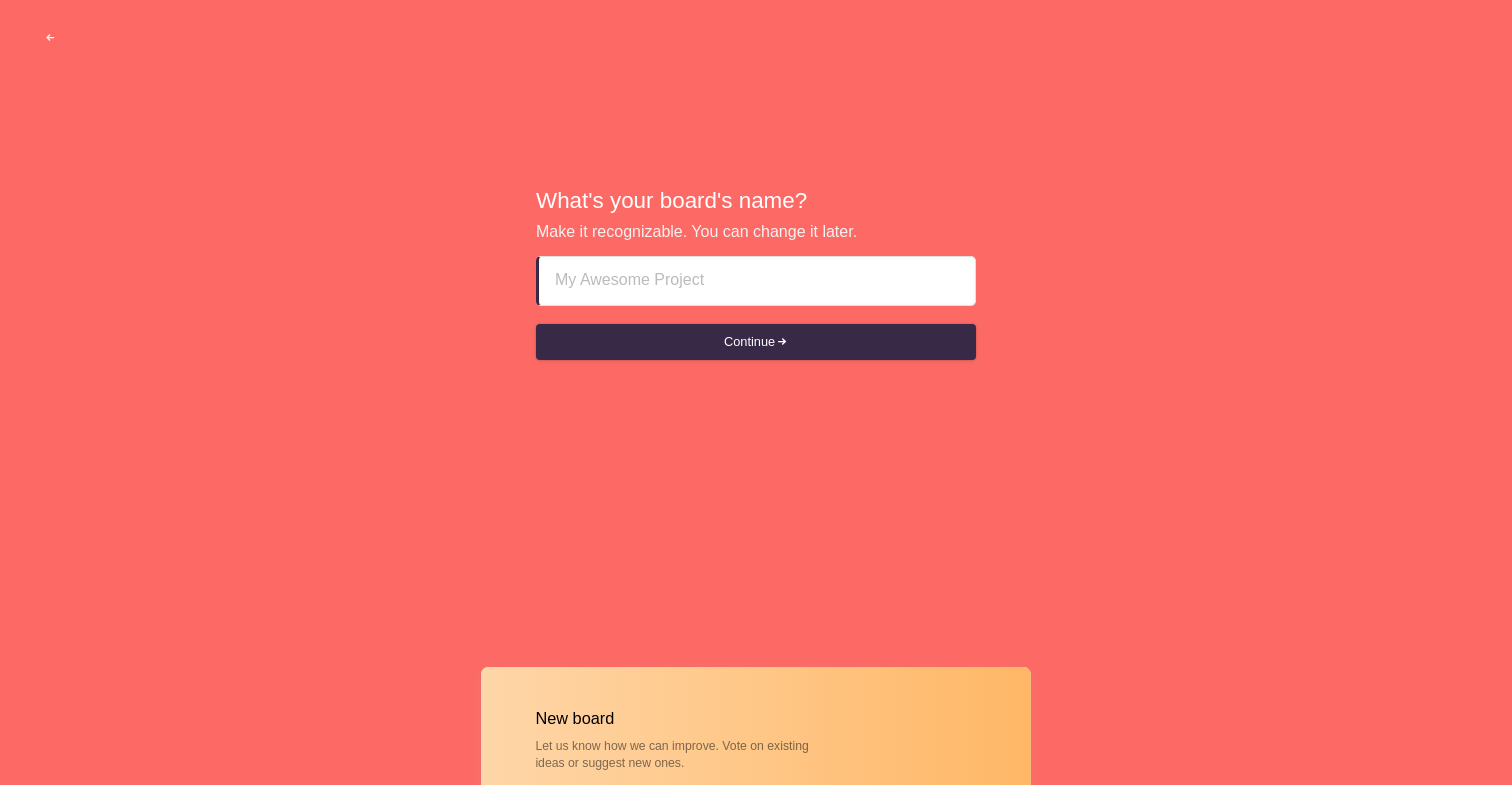 click at bounding box center [757, 281] 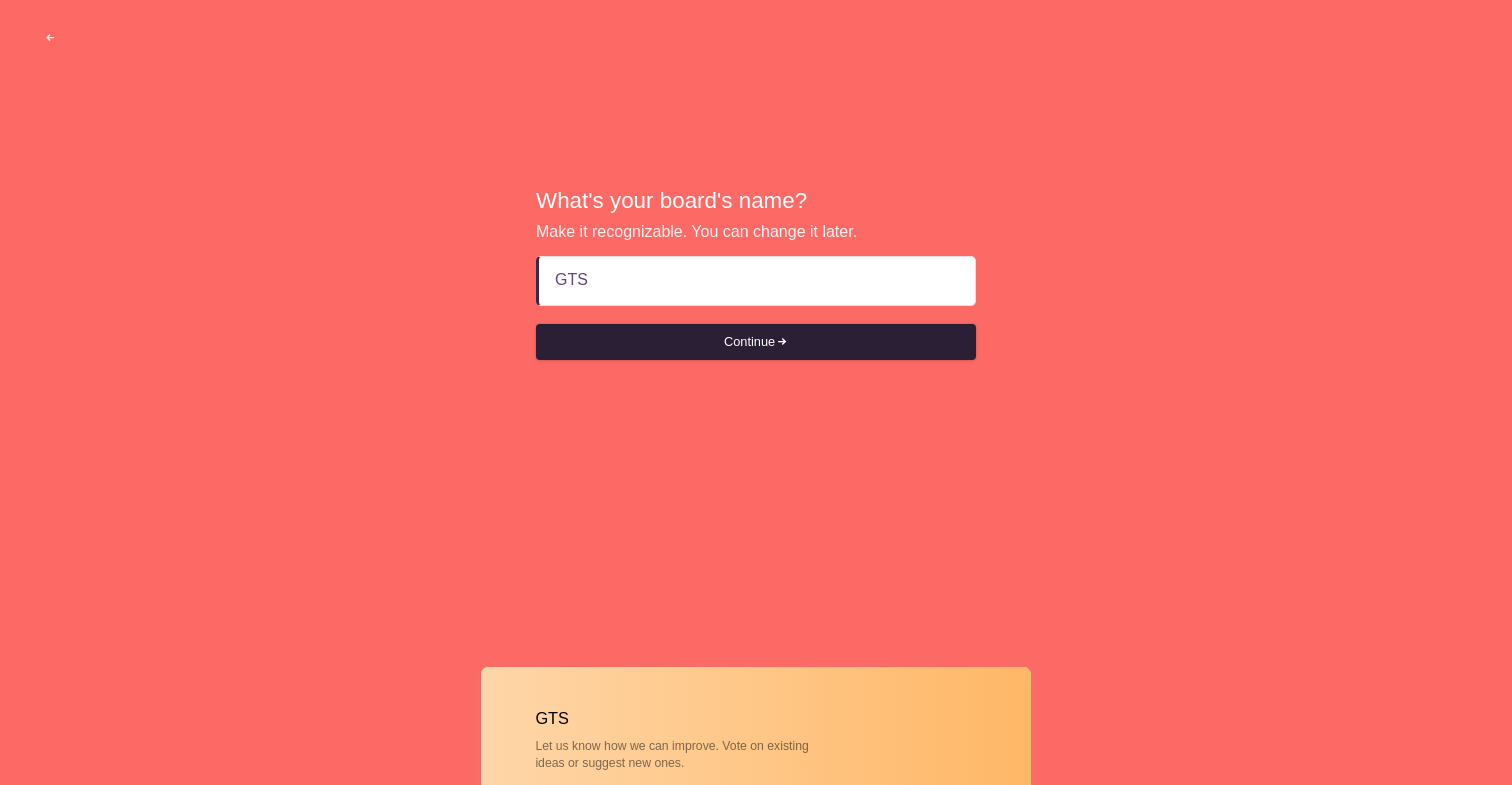 click on "Continue" at bounding box center [756, 342] 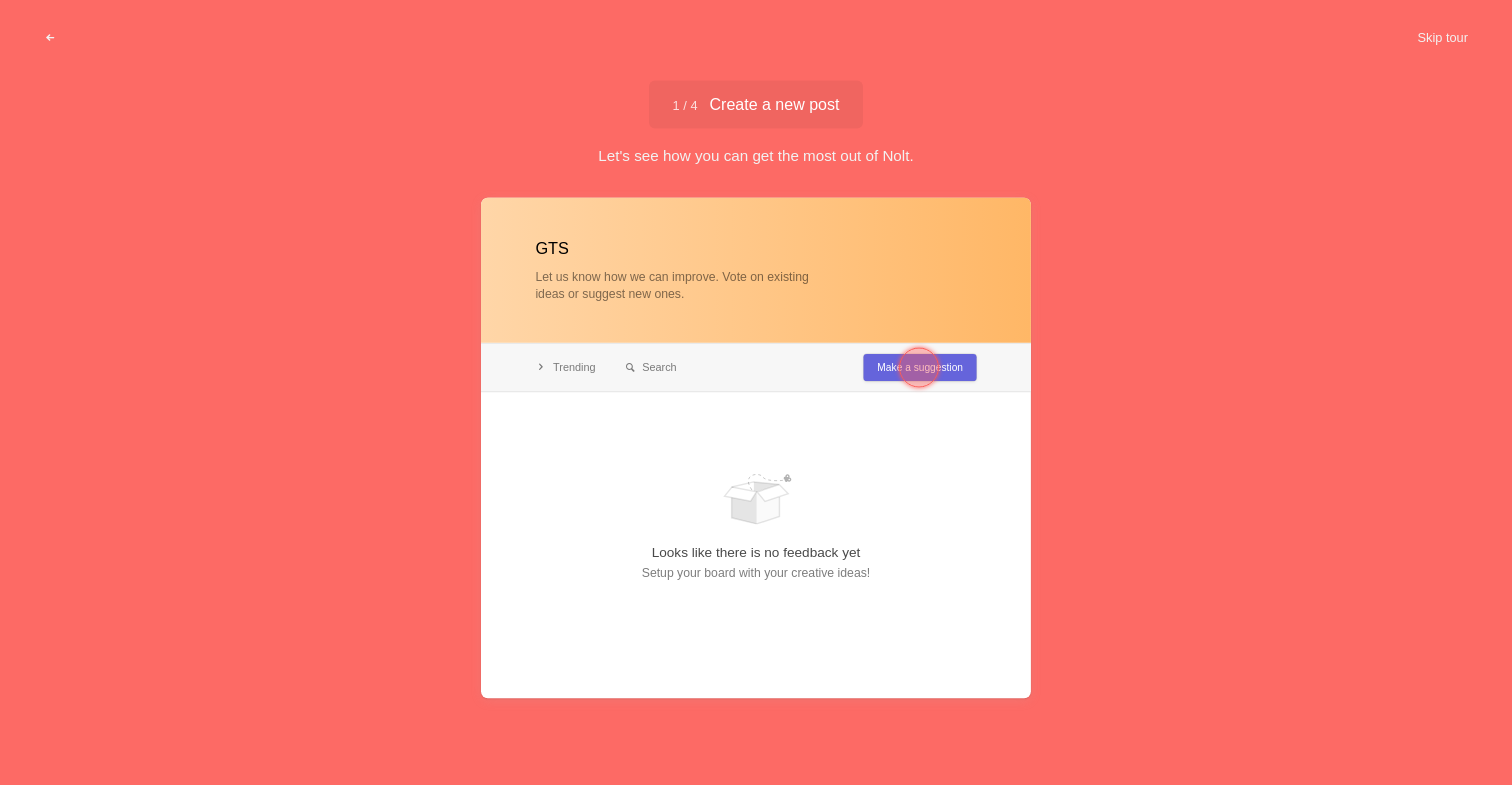 type on "GTS" 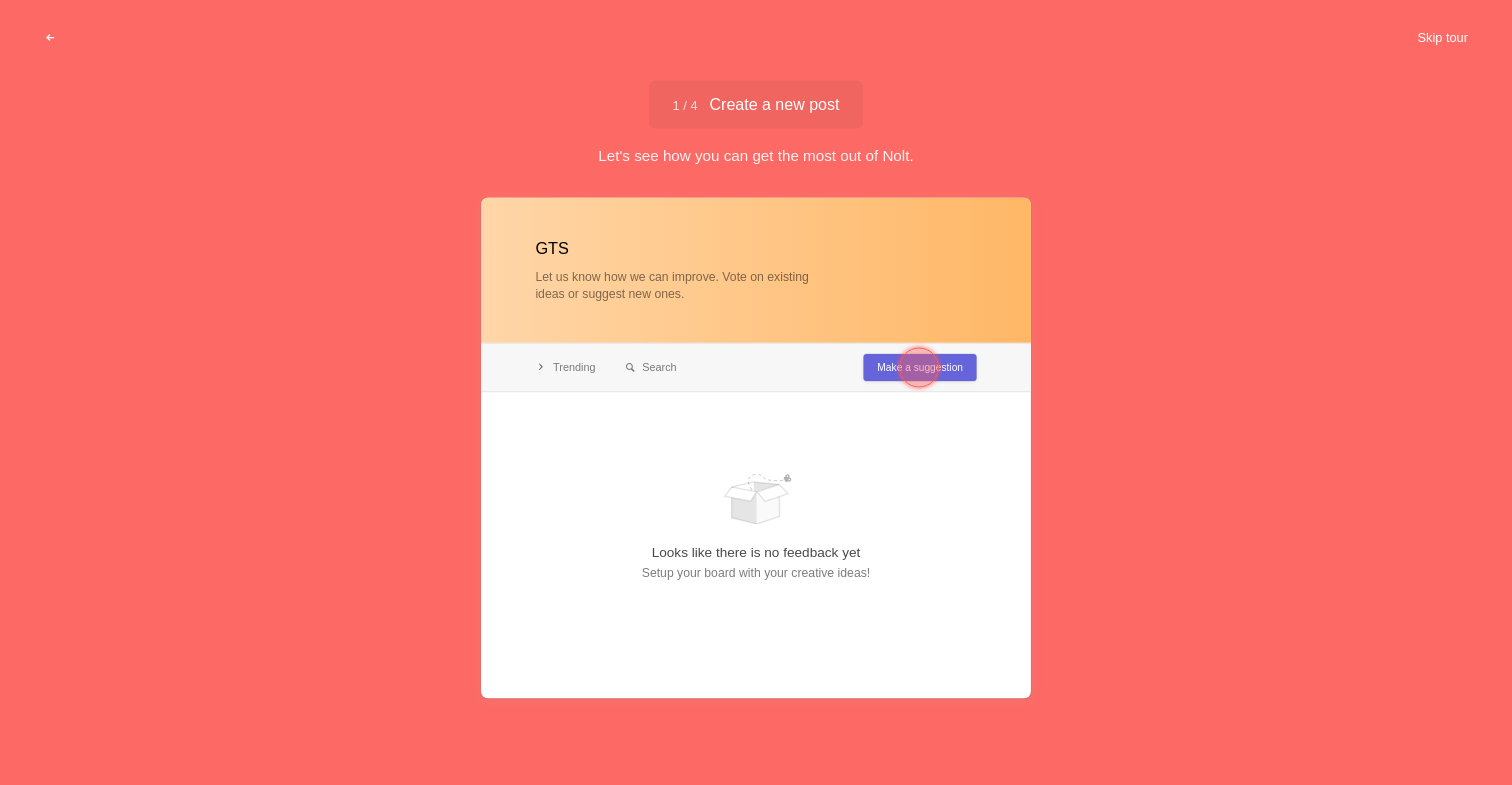 click on "Skip tour" at bounding box center (1442, 38) 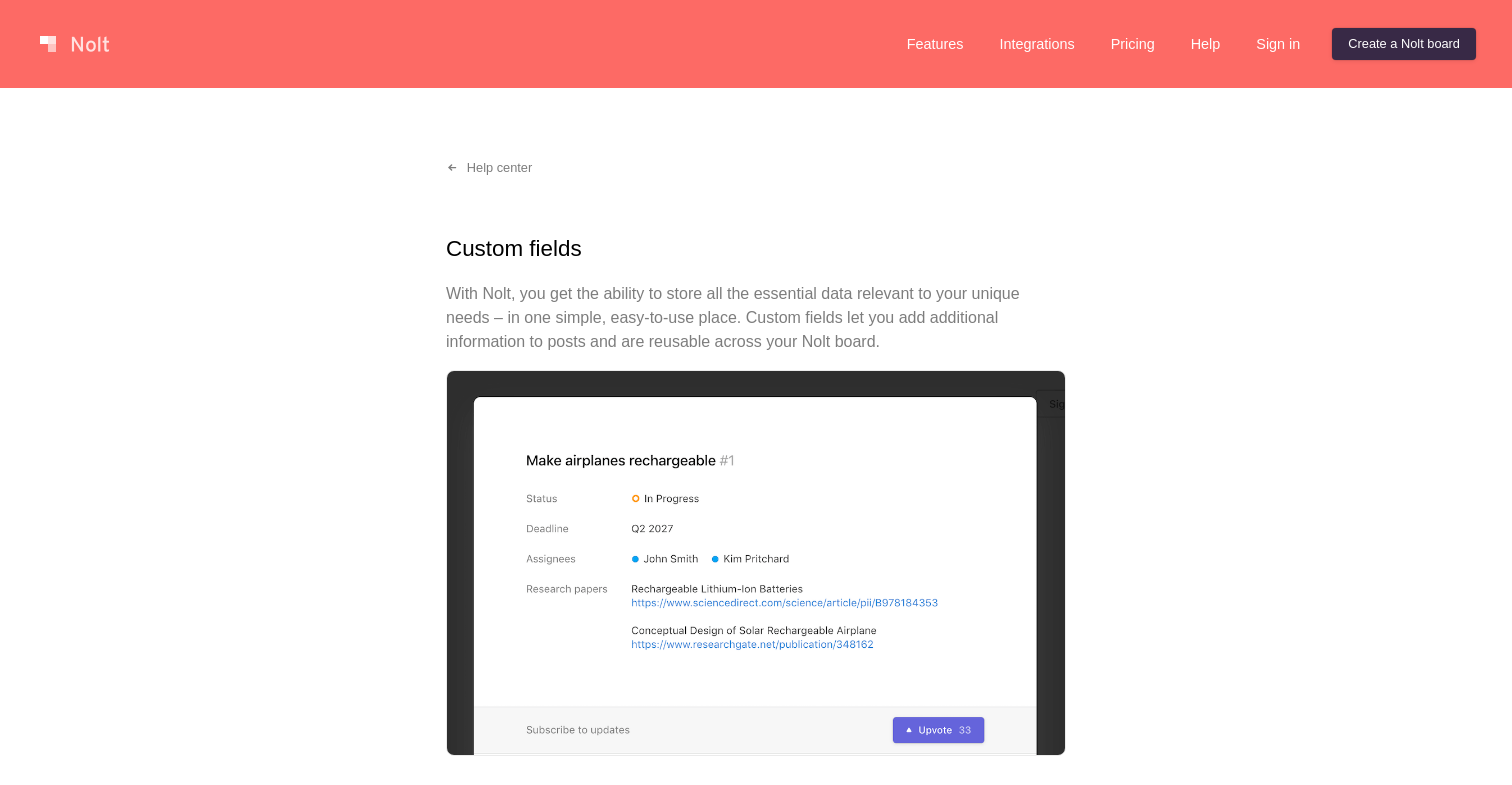 scroll, scrollTop: 336, scrollLeft: 0, axis: vertical 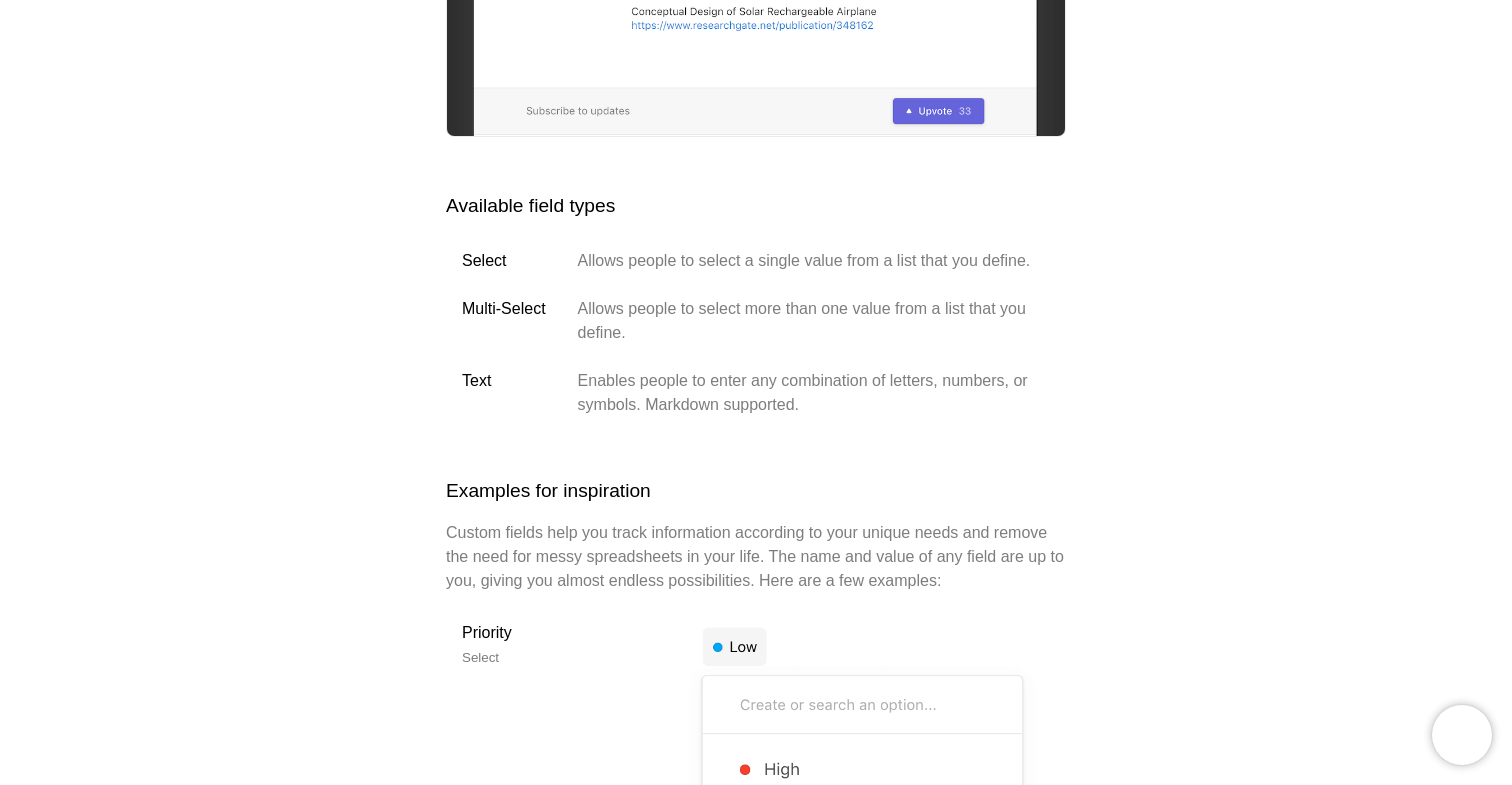 click on "Allows people to select more than one value from a list that you define." at bounding box center [814, 321] 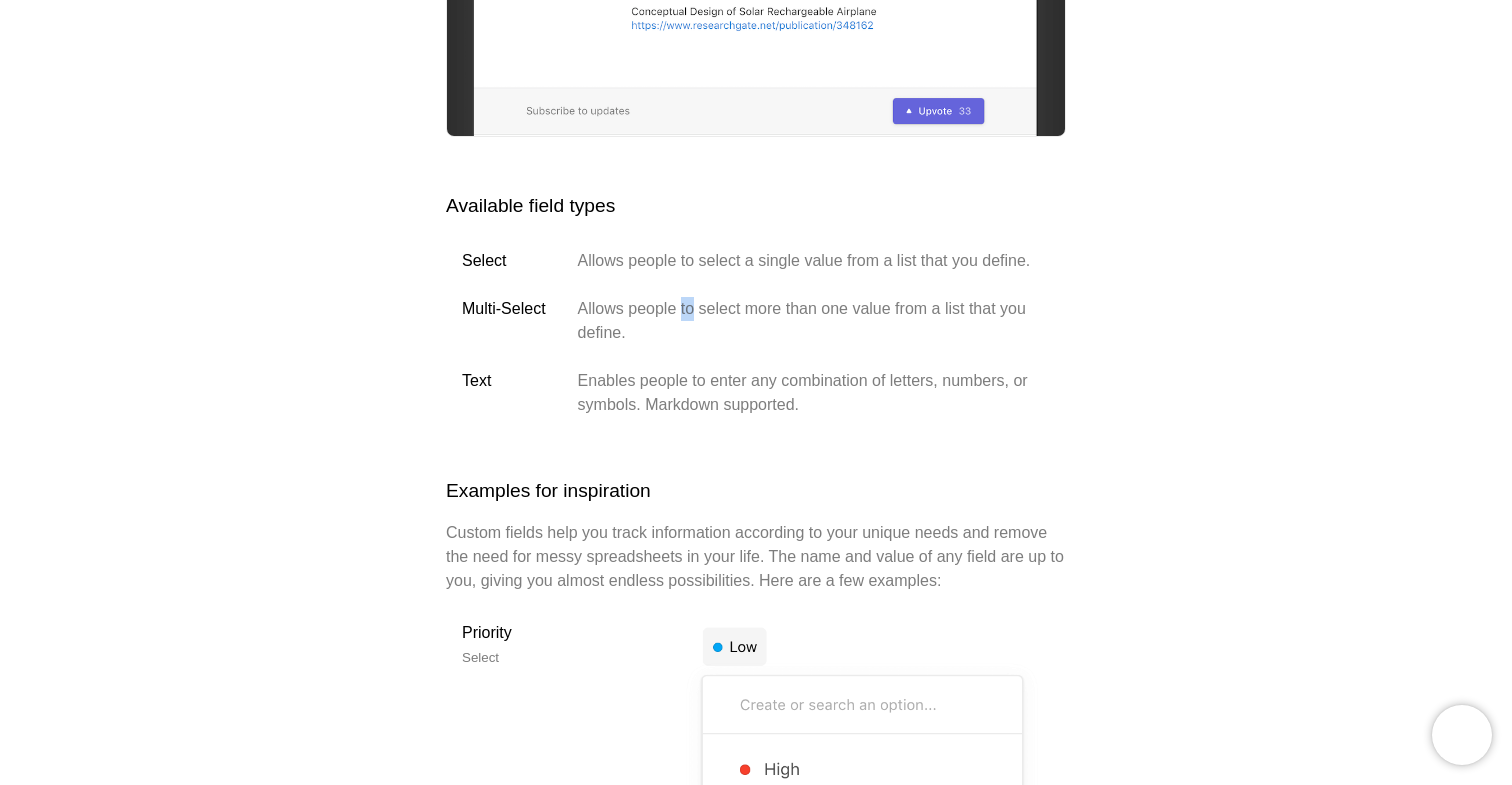 click on "Allows people to select more than one value from a list that you define." at bounding box center [814, 321] 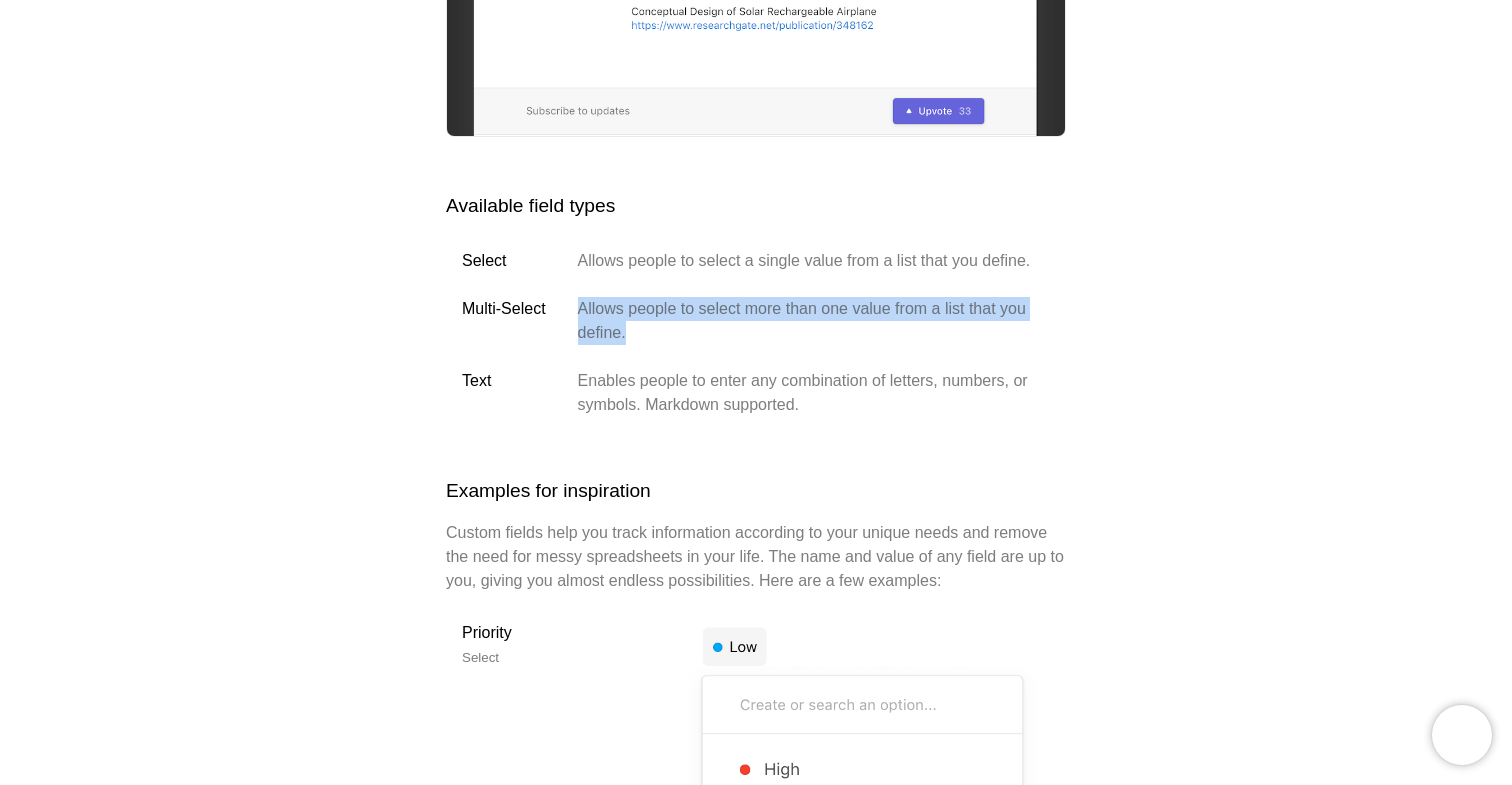 click on "Allows people to select more than one value from a list that you define." at bounding box center [814, 321] 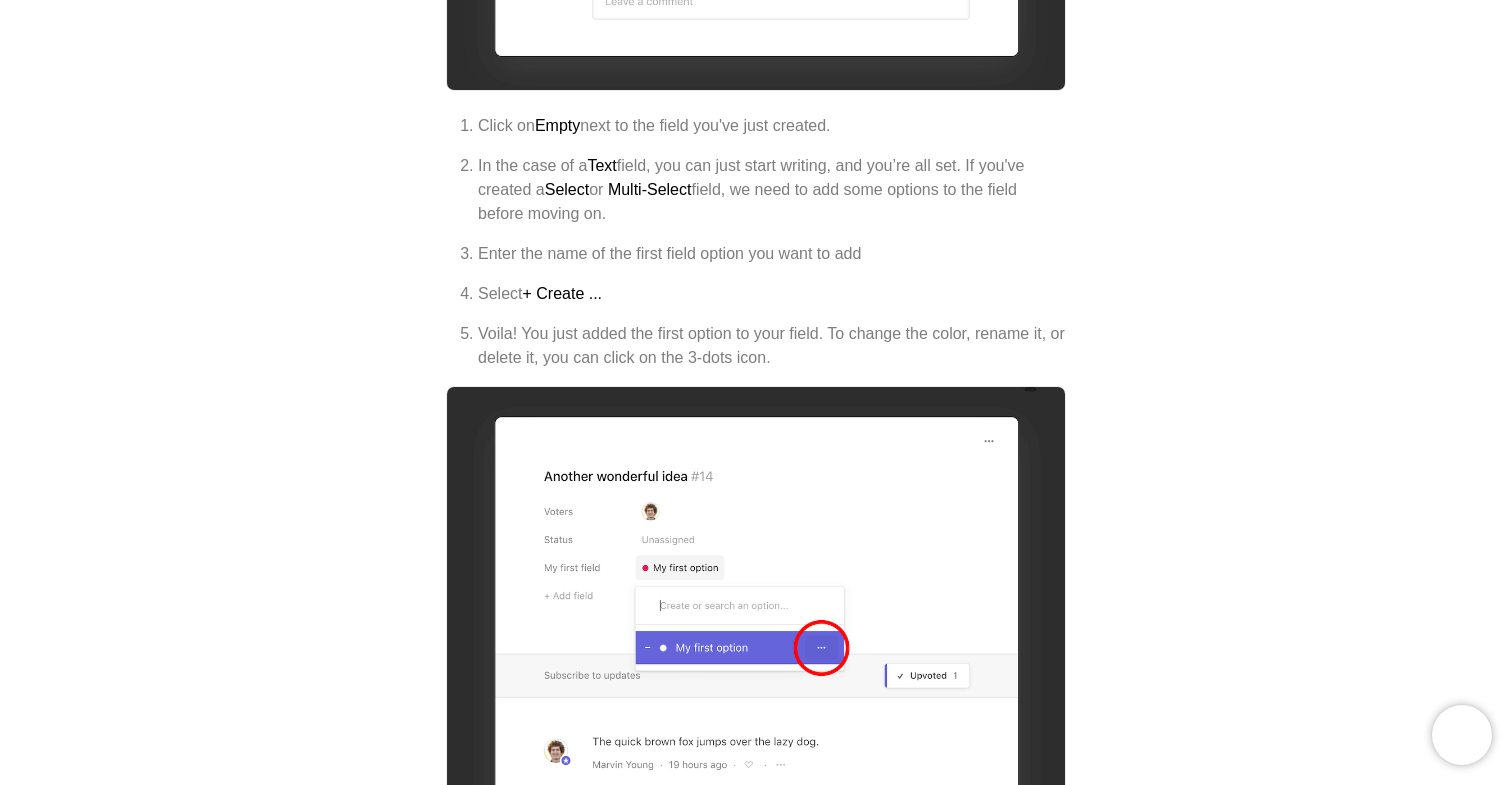 scroll, scrollTop: 5074, scrollLeft: 0, axis: vertical 